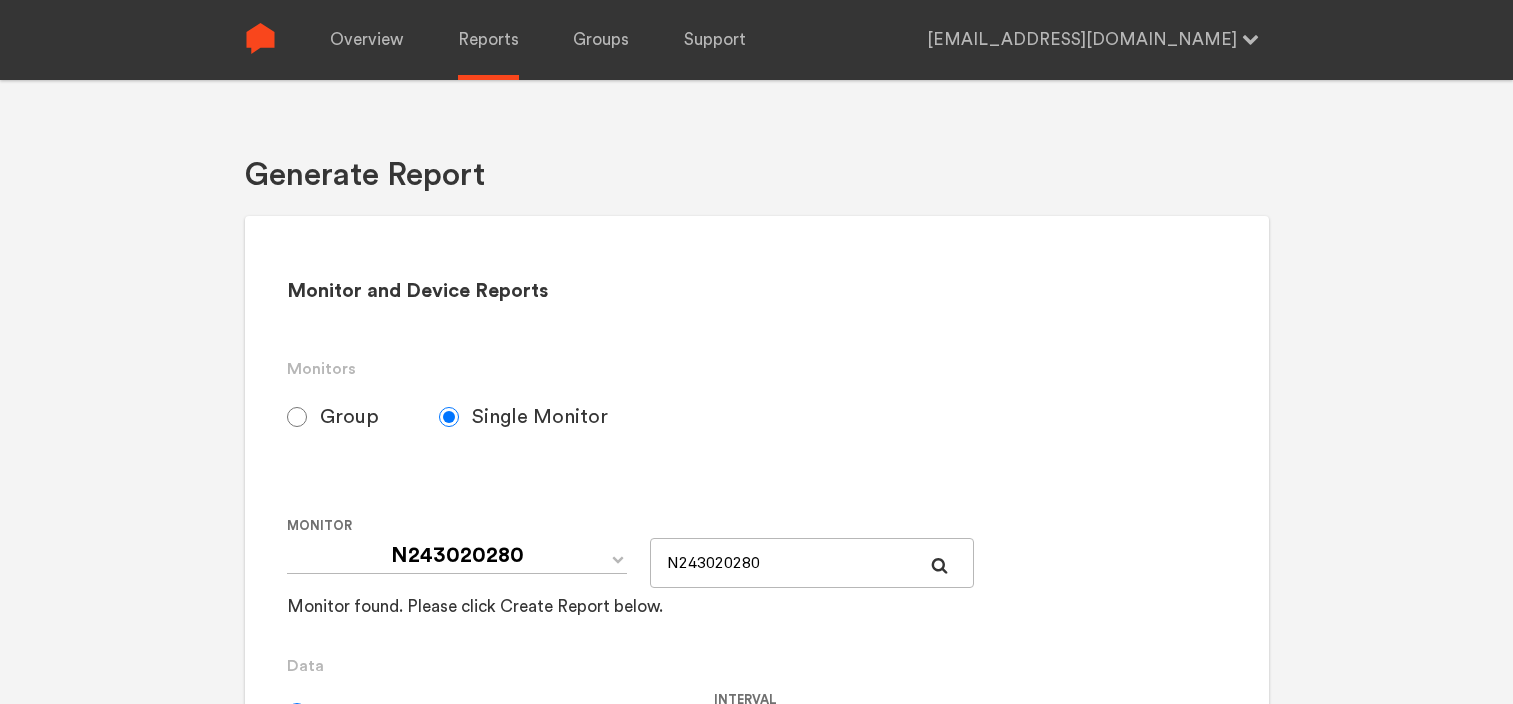 scroll, scrollTop: 0, scrollLeft: 0, axis: both 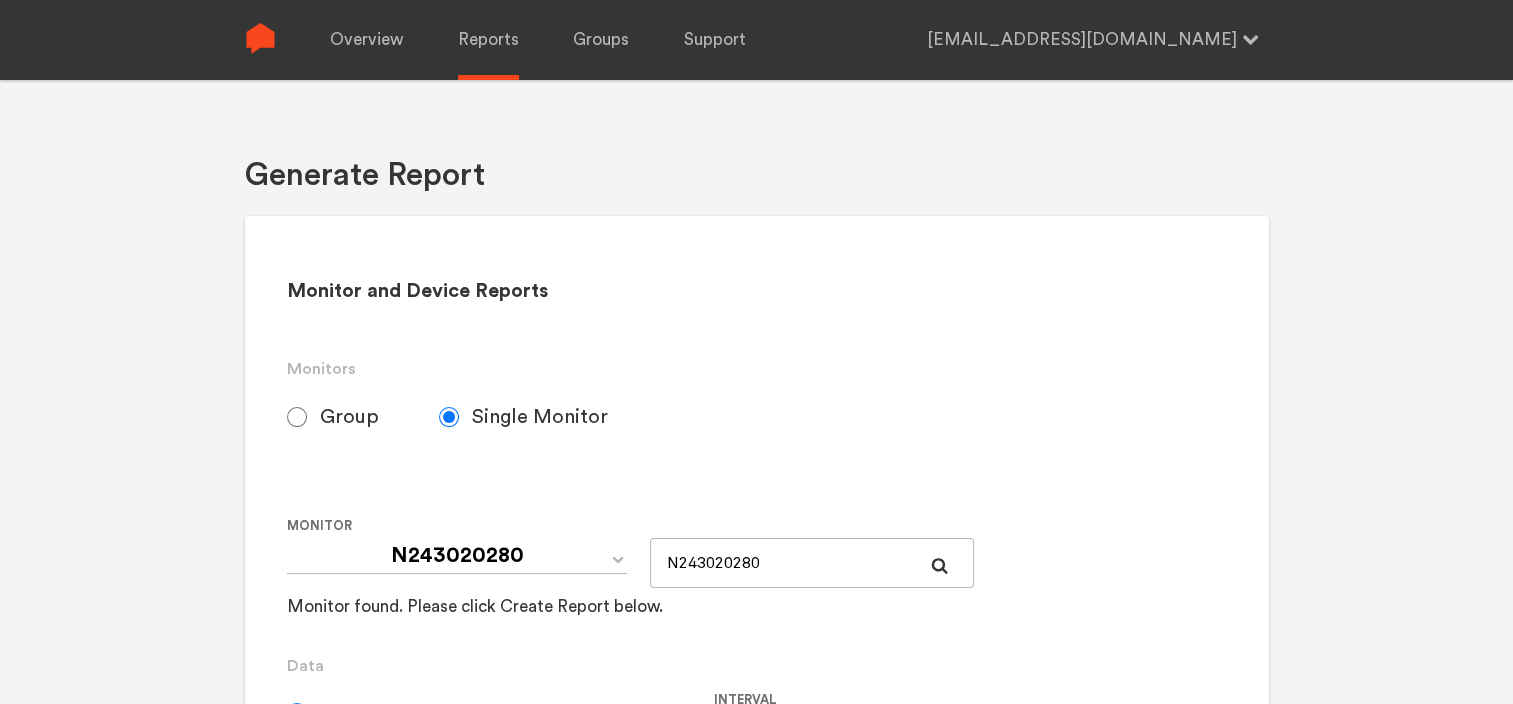 drag, startPoint x: 0, startPoint y: 0, endPoint x: 711, endPoint y: 336, distance: 786.39496 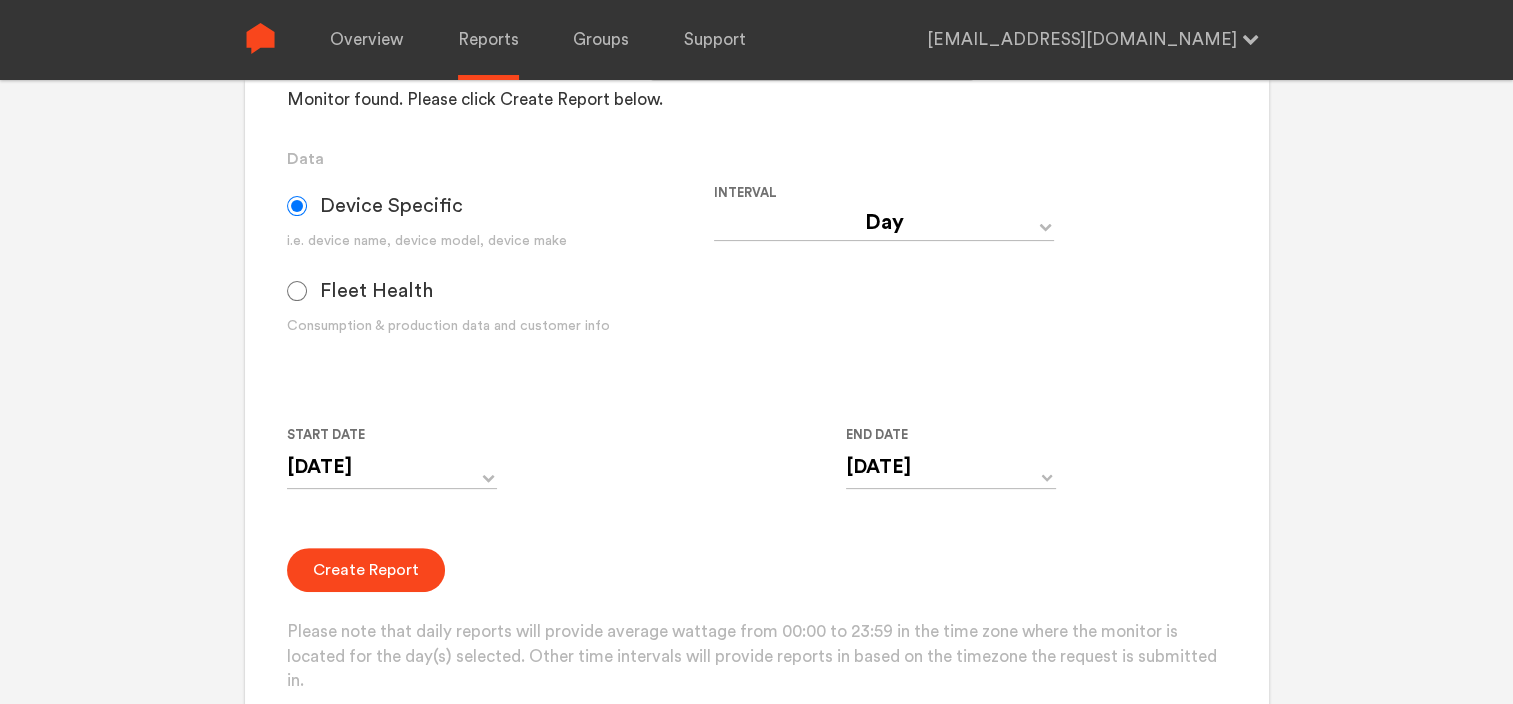 scroll, scrollTop: 400, scrollLeft: 0, axis: vertical 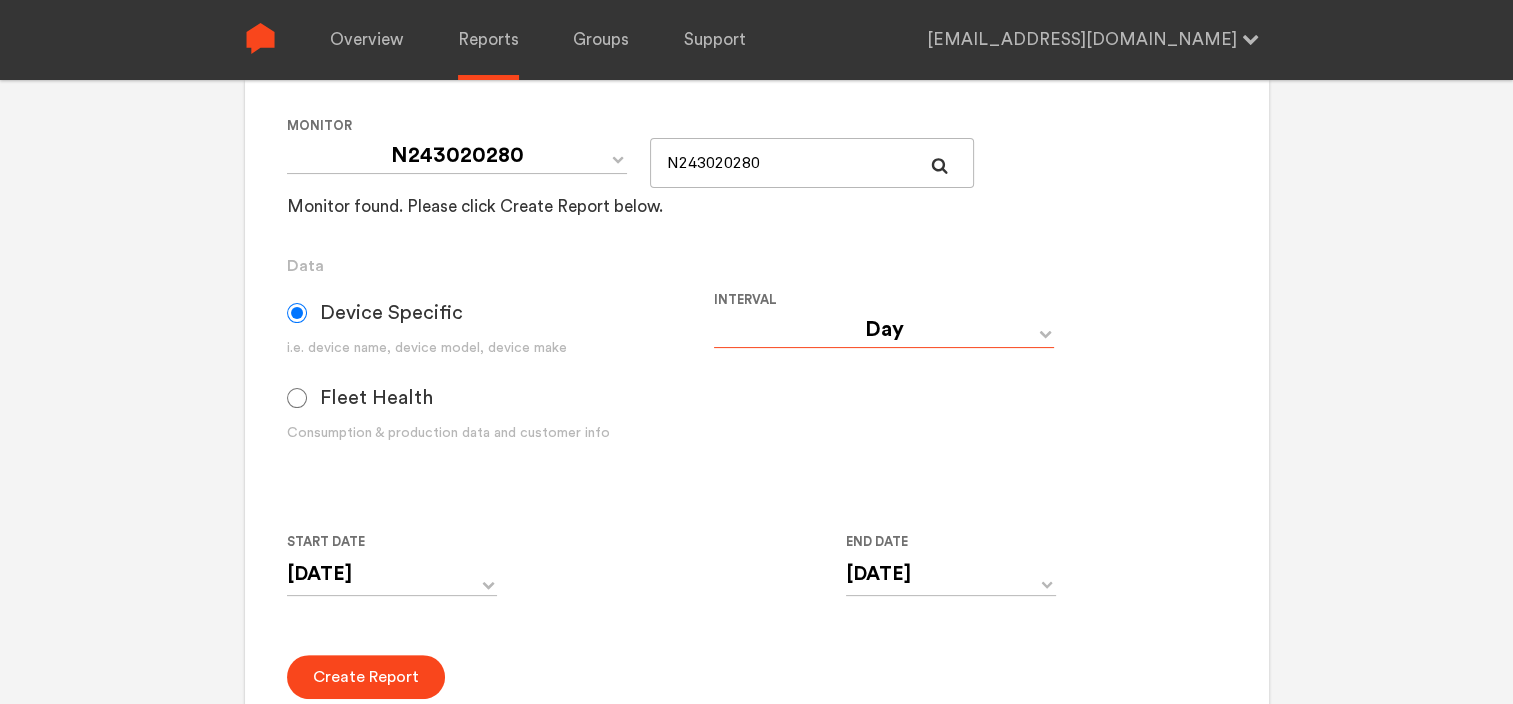 click on "Day Year Month Week Hour 30 Minute 15 Minute 5 Minute Minute" at bounding box center (884, 330) 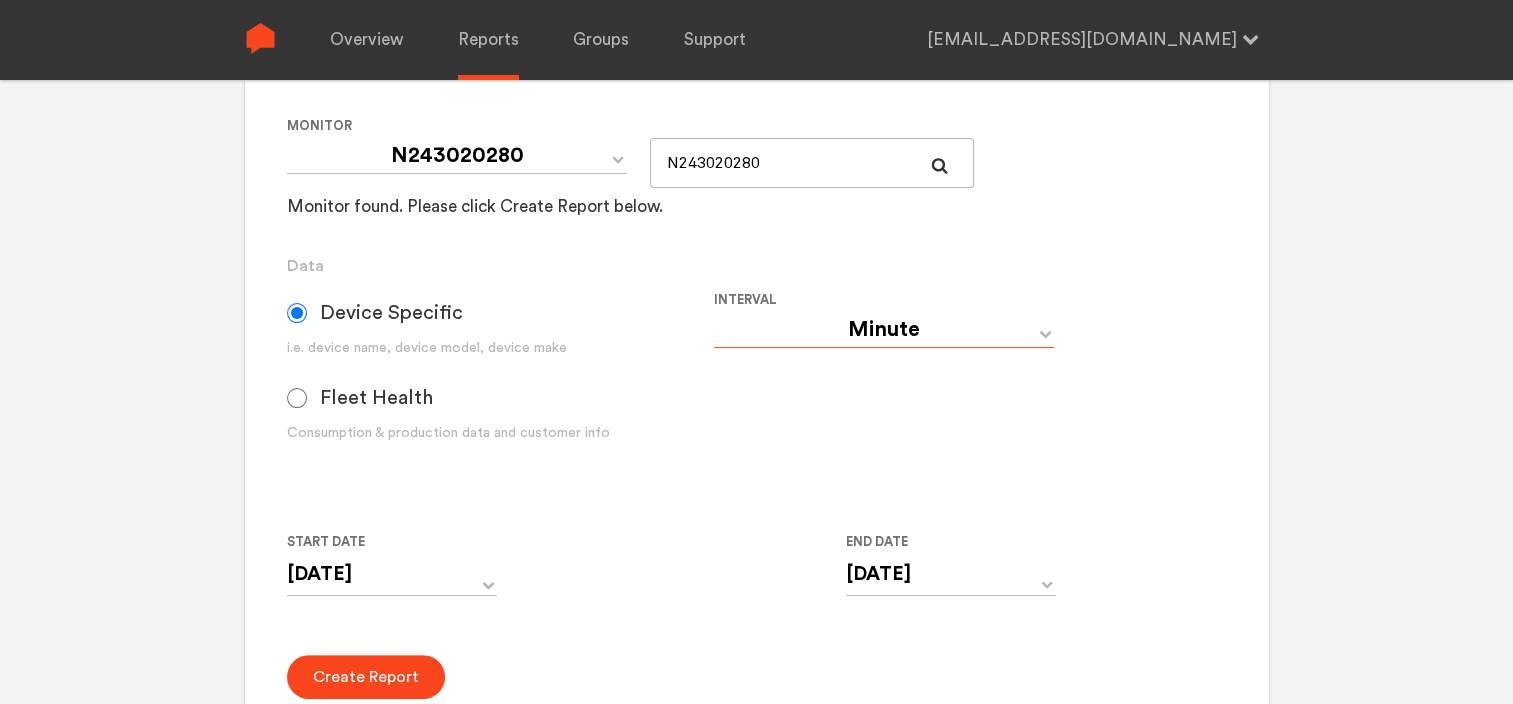 click on "Day Year Month Week Hour 30 Minute 15 Minute 5 Minute Minute" at bounding box center [884, 330] 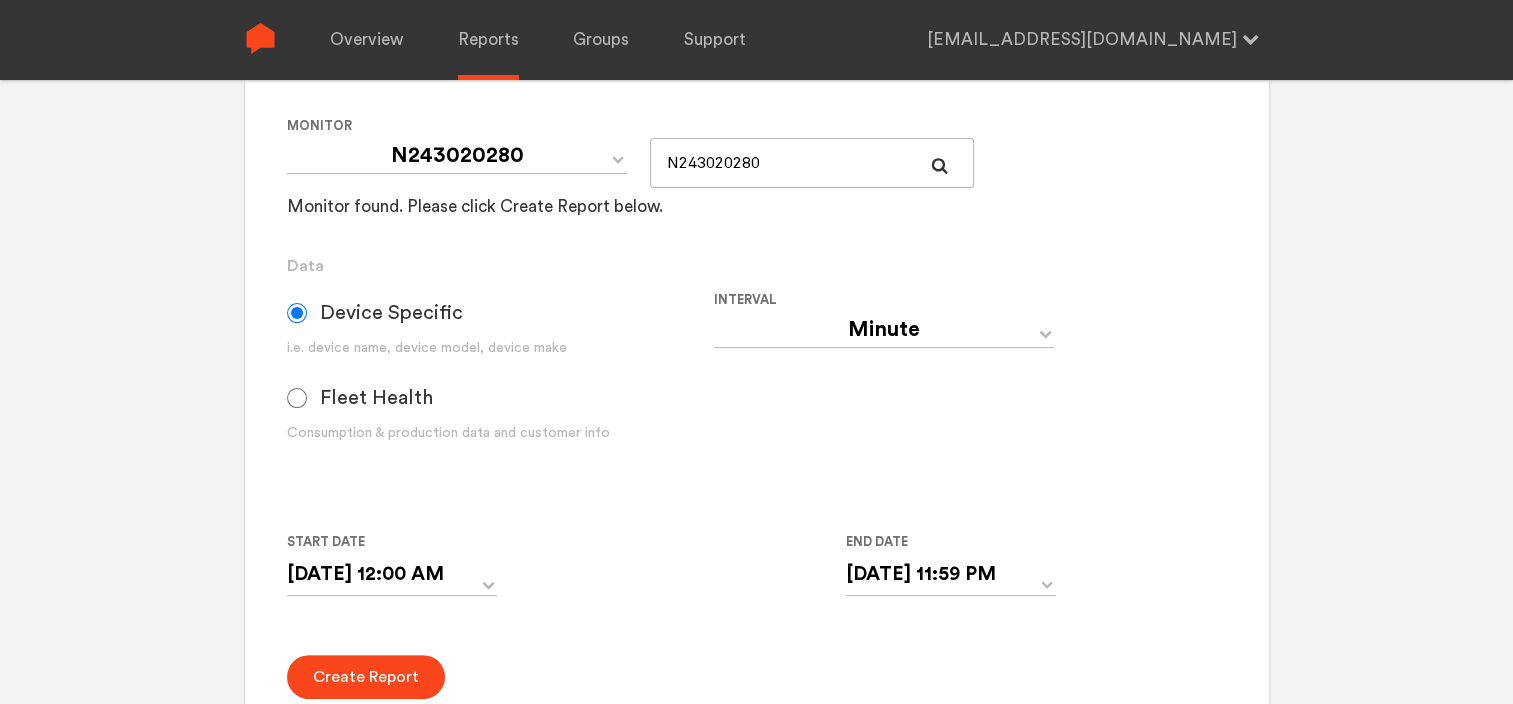 click on "Your Report is Ready to be Downloaded!  Download Clear Generate Report Monitor and Device Reports Monitors Group Single Monitor Monitor Group Chugoku Electrical Instruments Default Group CHK Orange Box Pilot CHK Gray Box Group Monitor N243020280 For large monitor counts N243020280 Monitor found. Please click Create Report below. Data Device Specific i.e. device name, device model, device make Fleet Health Consumption & production data and customer info Interval Day Year Month Week Hour 30 Minute 15 Minute 5 Minute Minute Start Date [DATE] 12:00 AM ‹ [DATE] › Su Mo Tu We Th Fr Sa 29 30 1 2 3 4 5 6 7 8 9 10 11 12 13 14 15 16 17 18 19 20 21 22 23 24 25 26 27 28 29 30 31 1 2 3 4 5 6 7 8 9 12:00 AM End Date [DATE] 11:59 PM ‹ [DATE] › Su Mo Tu We Th Fr Sa 29 30 1 2 3 4 5 6 7 8 9 10 11 12 13 14 15 16 17 18 19 20 21 22 23 24 25 26 27 28 29 30 31 1 2 3 4 5 6 7 8 9 11:59 PM Create Report Activity Reports Monitors Group Single Monitor Monitor Group Chugoku Electrical Instruments Default Group 2 2" at bounding box center [756, 32] 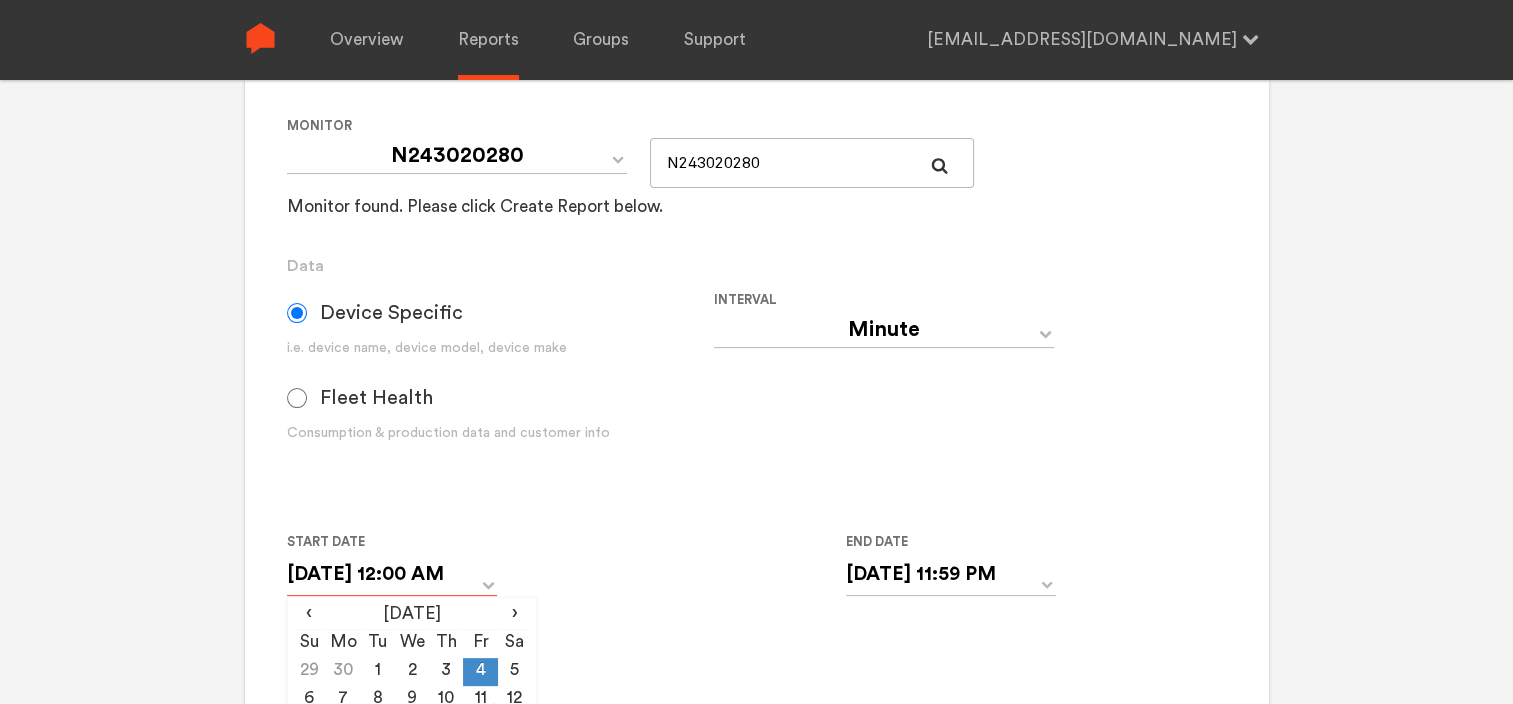 click on "[DATE] 12:00 AM" at bounding box center [392, 574] 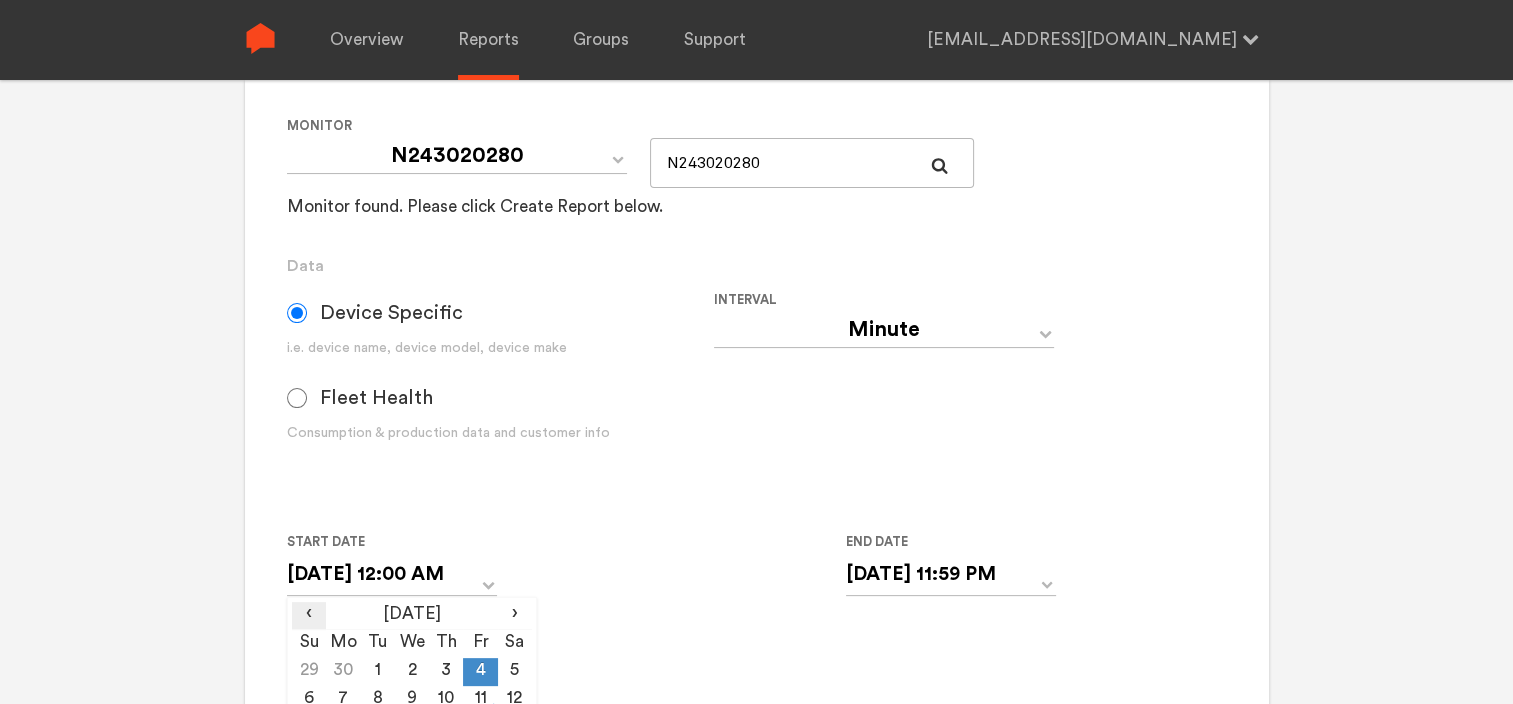 drag, startPoint x: 312, startPoint y: 612, endPoint x: 337, endPoint y: 622, distance: 26.925823 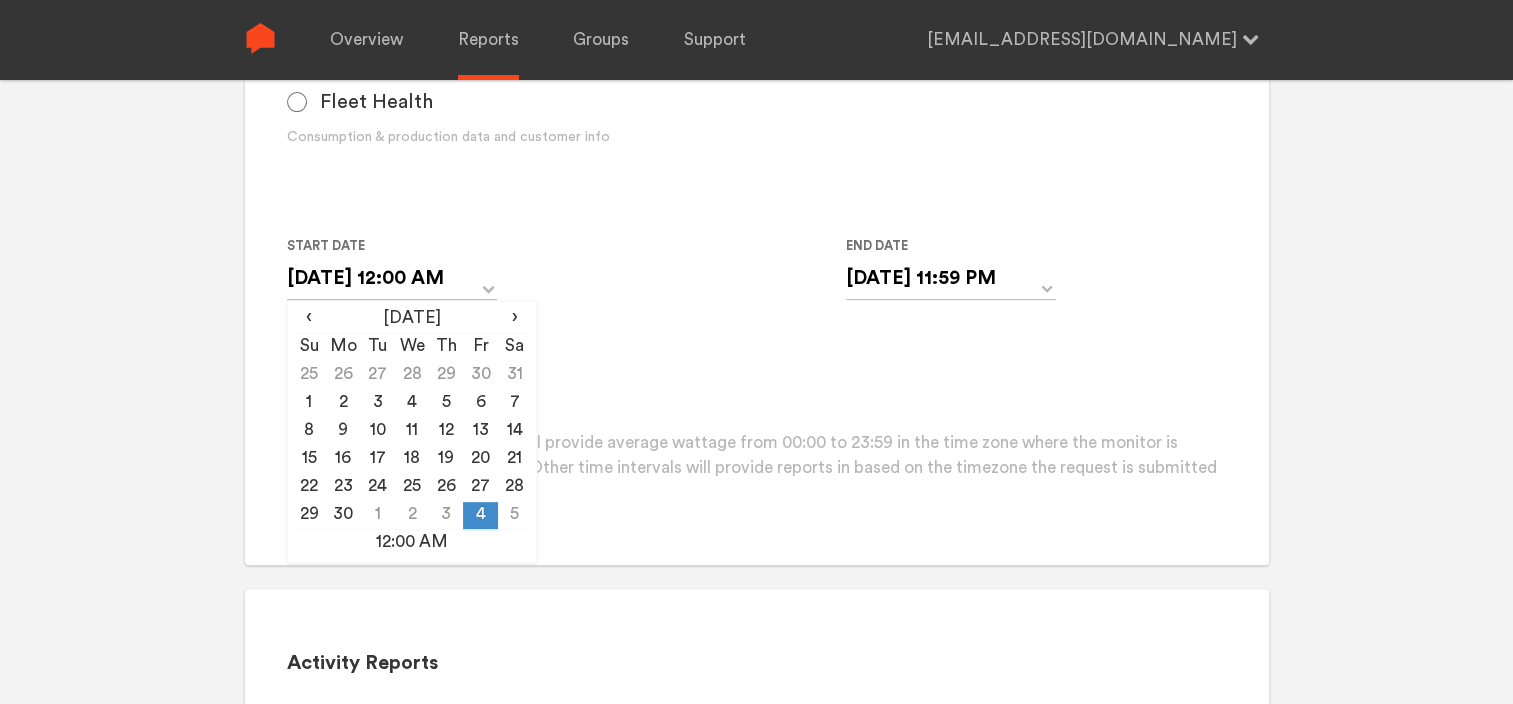 scroll, scrollTop: 700, scrollLeft: 0, axis: vertical 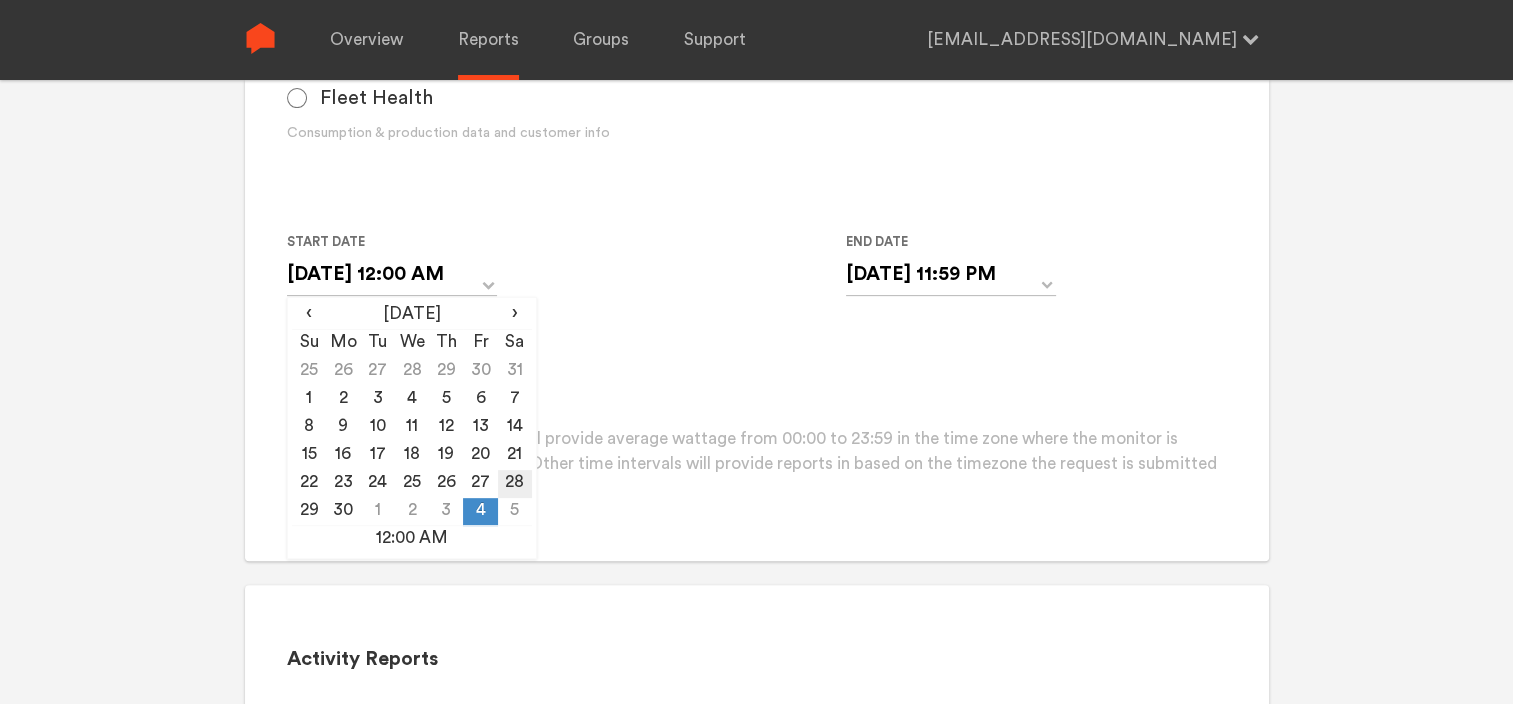click on "28" at bounding box center [515, 484] 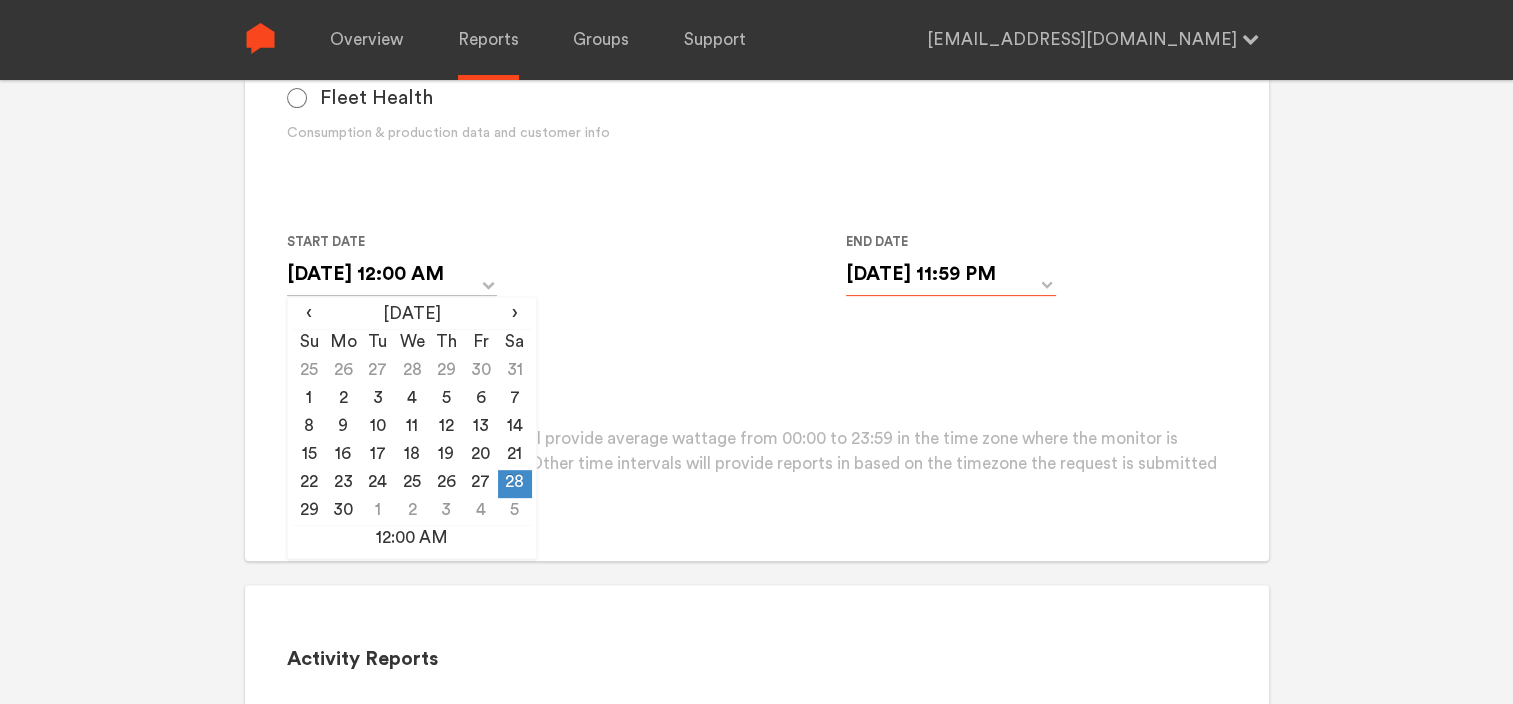 click on "[DATE] 11:59 PM" at bounding box center (951, 274) 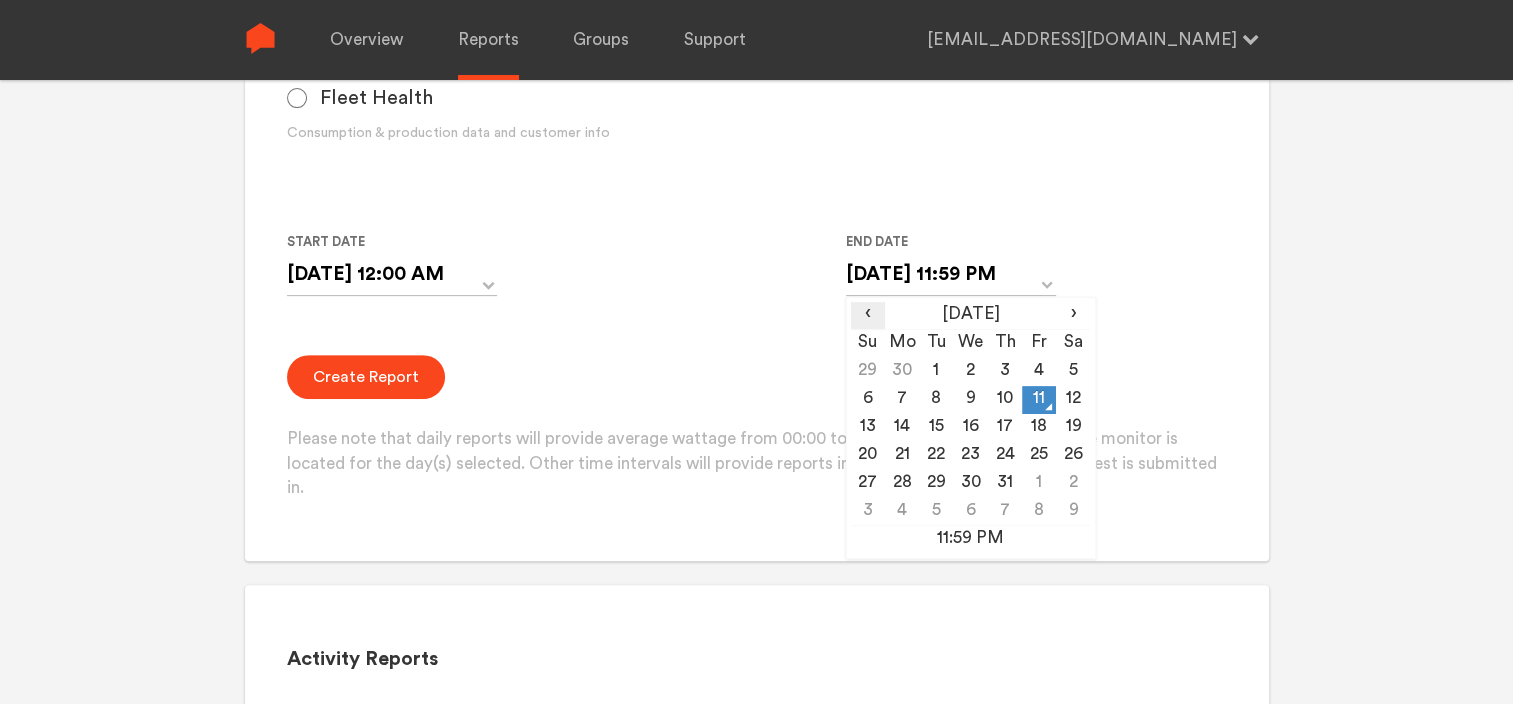 click on "‹" at bounding box center [868, 314] 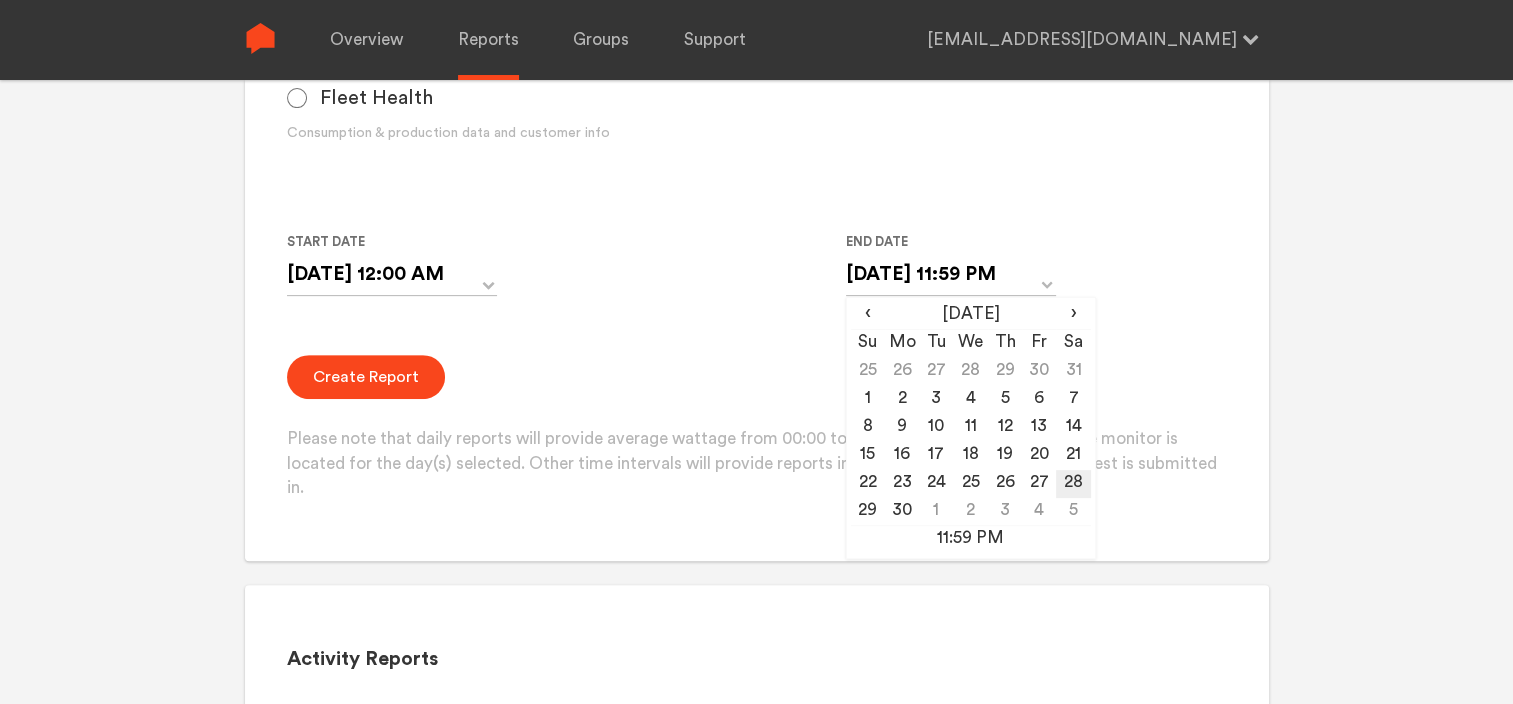 click on "28" at bounding box center (1073, 484) 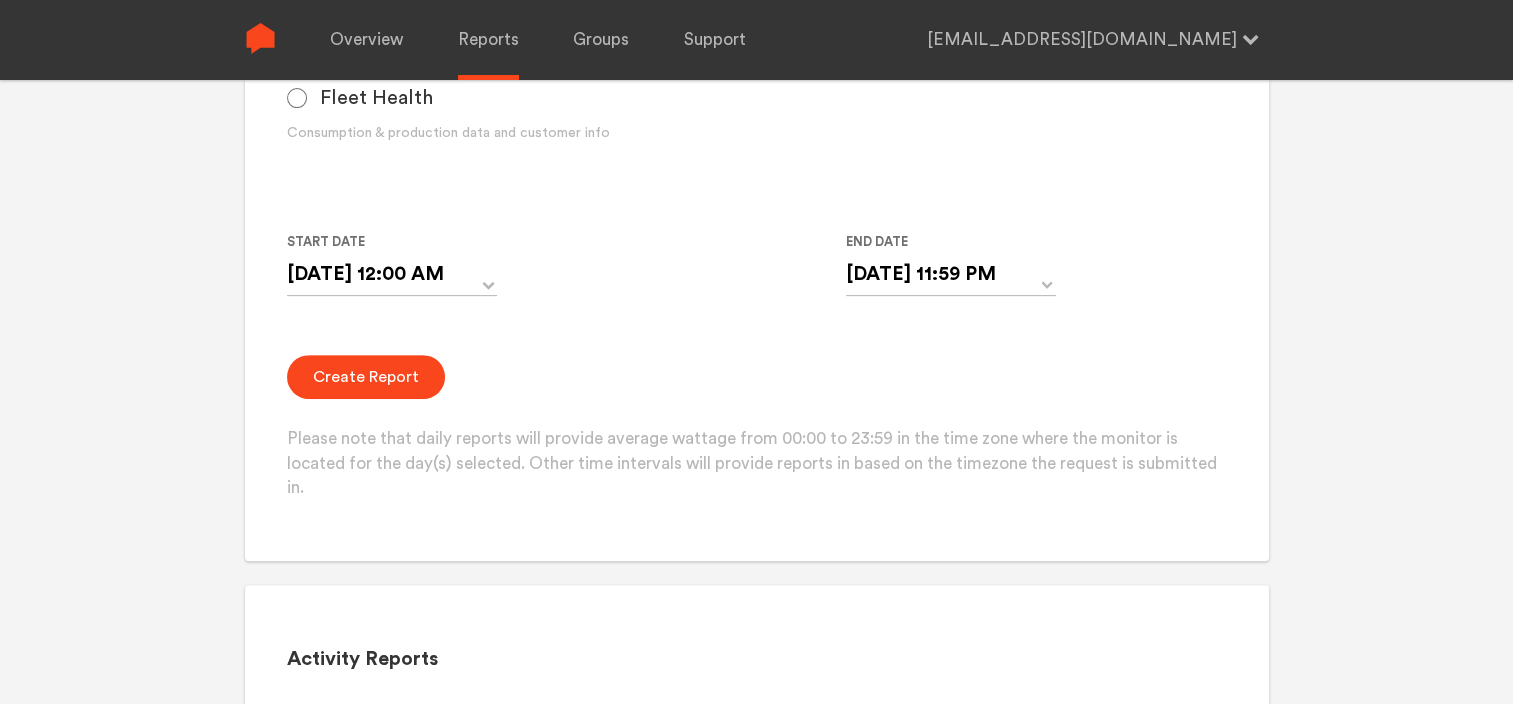 click on "Create Report Please note that daily reports will provide average wattage from 00:00 to 23:59 in the time zone where the monitor is located for the day(s) selected. Other time intervals will provide reports in based on the timezone the request is submitted in." at bounding box center (756, 428) 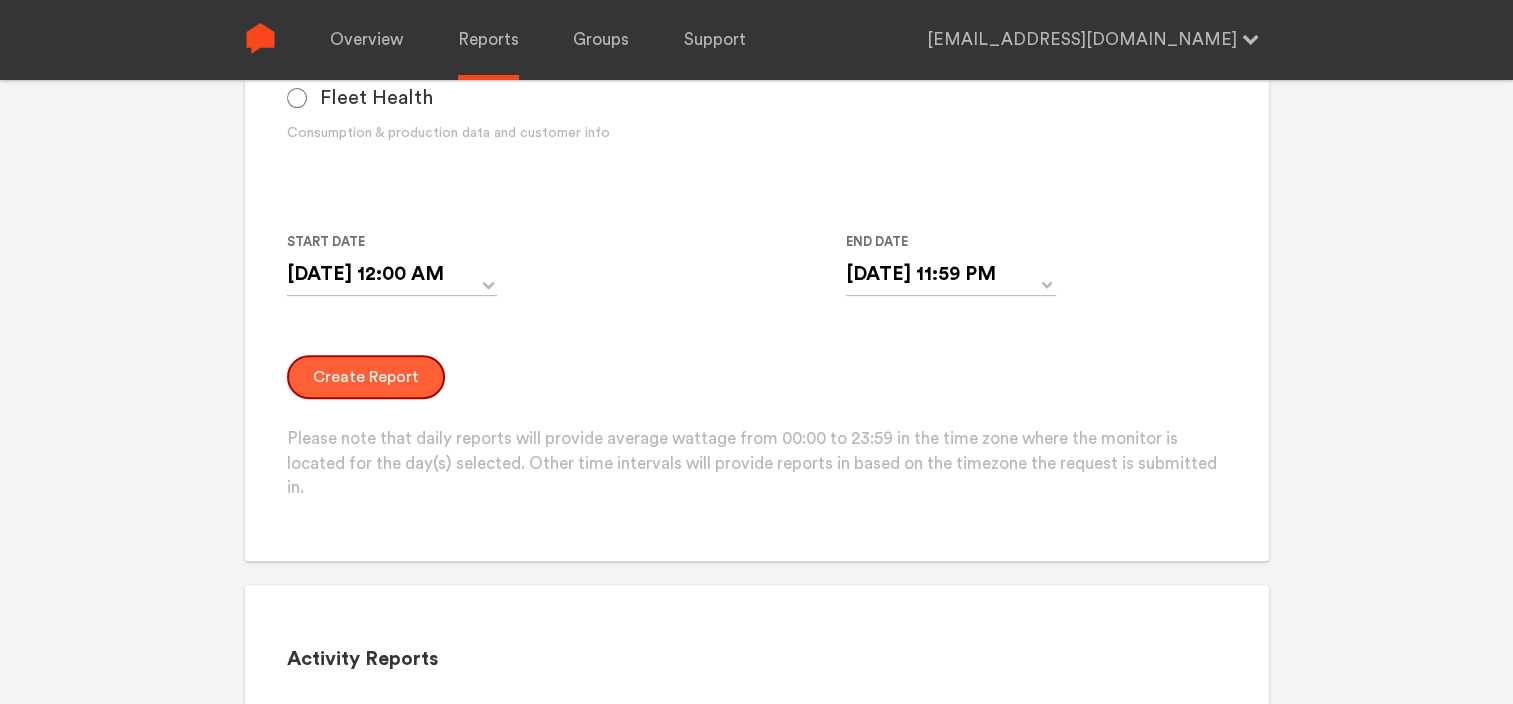 click on "Create Report" at bounding box center (366, 377) 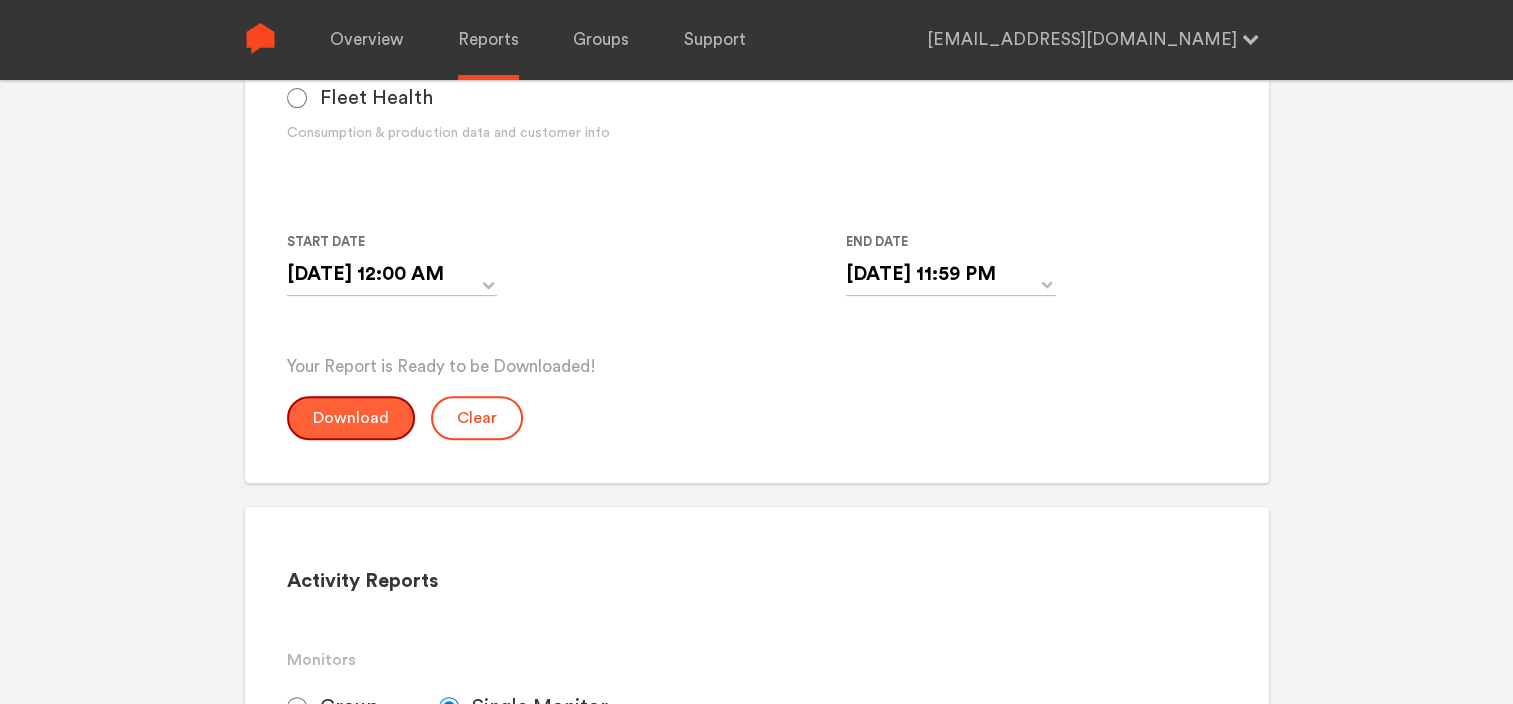 click on "Download" at bounding box center [351, 418] 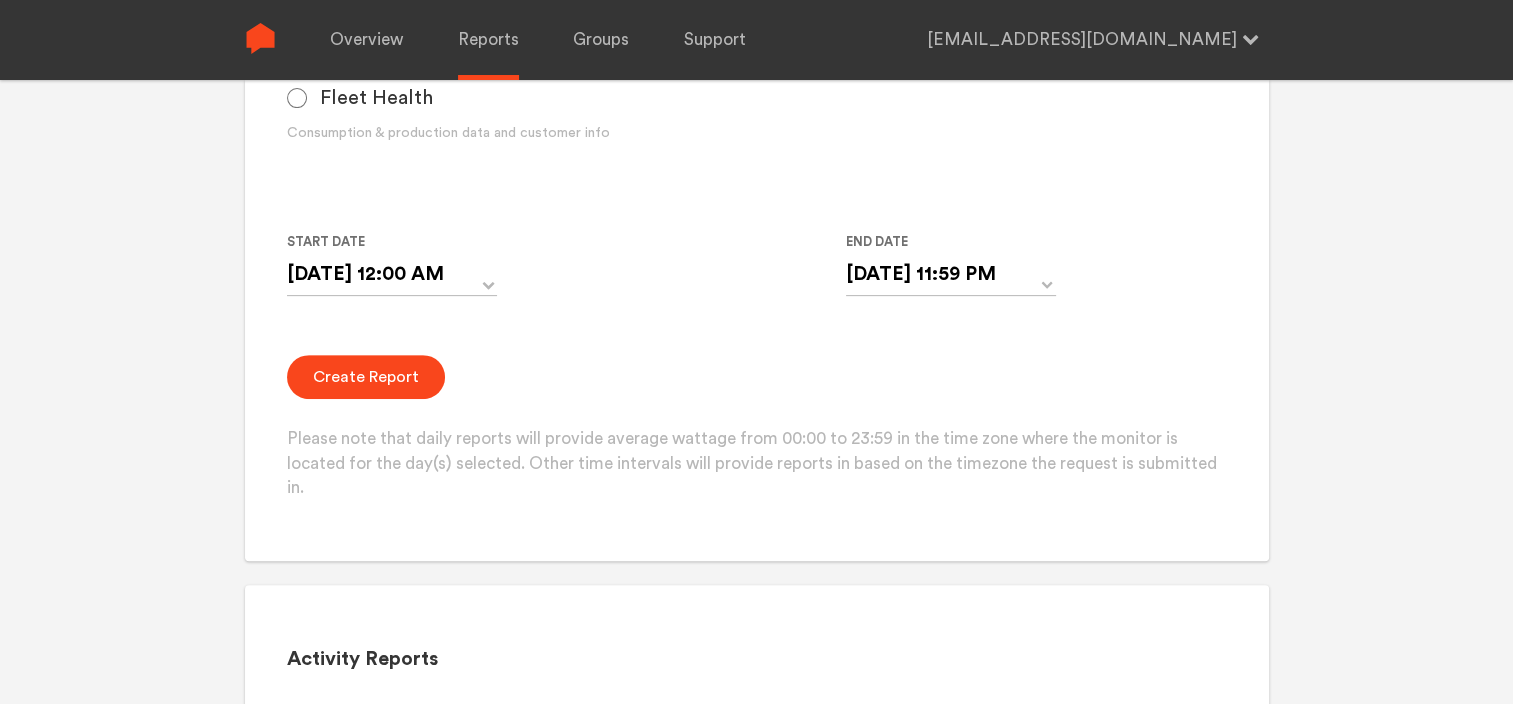 drag, startPoint x: 224, startPoint y: 228, endPoint x: 236, endPoint y: 236, distance: 14.422205 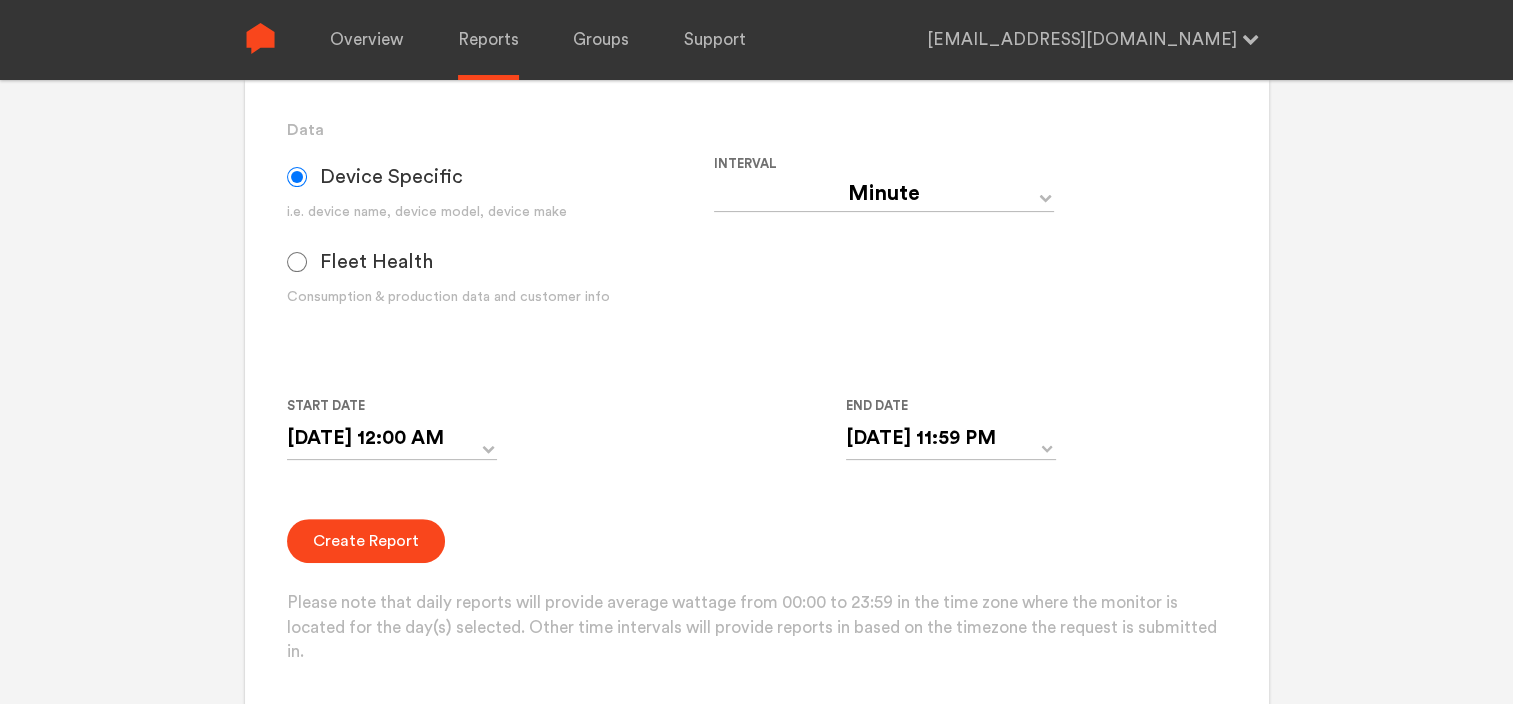 scroll, scrollTop: 500, scrollLeft: 0, axis: vertical 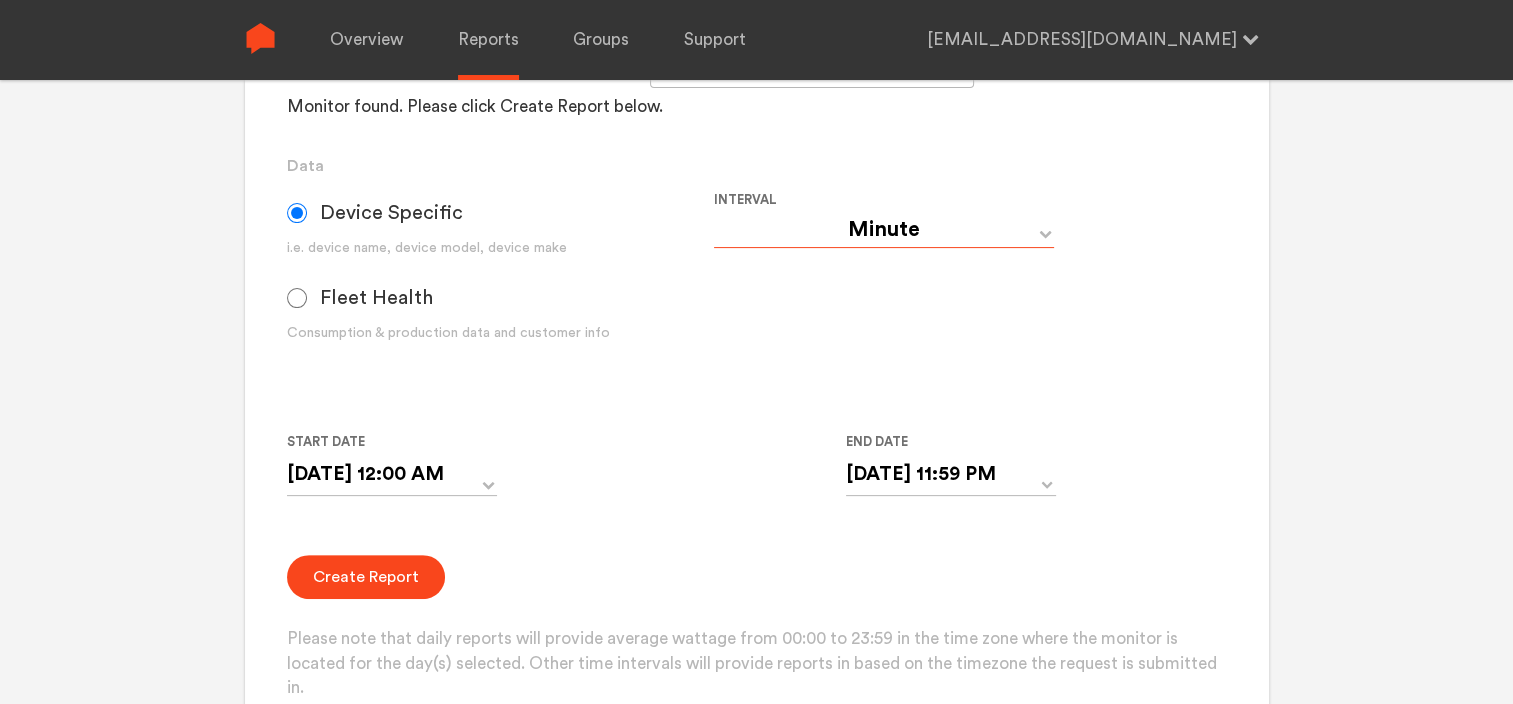 click on "Day Year Month Week Hour 30 Minute 15 Minute 5 Minute Minute" at bounding box center [884, 230] 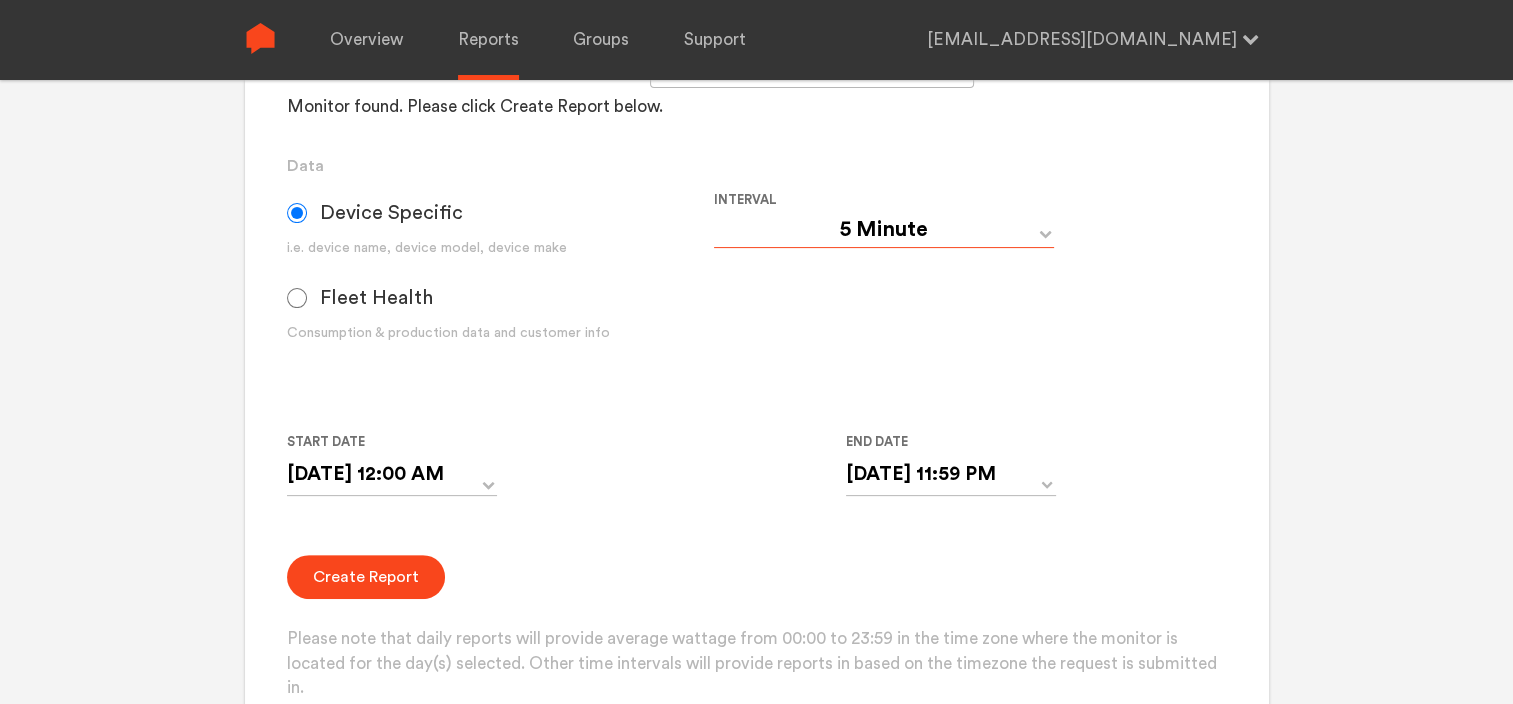 click on "Day Year Month Week Hour 30 Minute 15 Minute 5 Minute Minute" at bounding box center [884, 230] 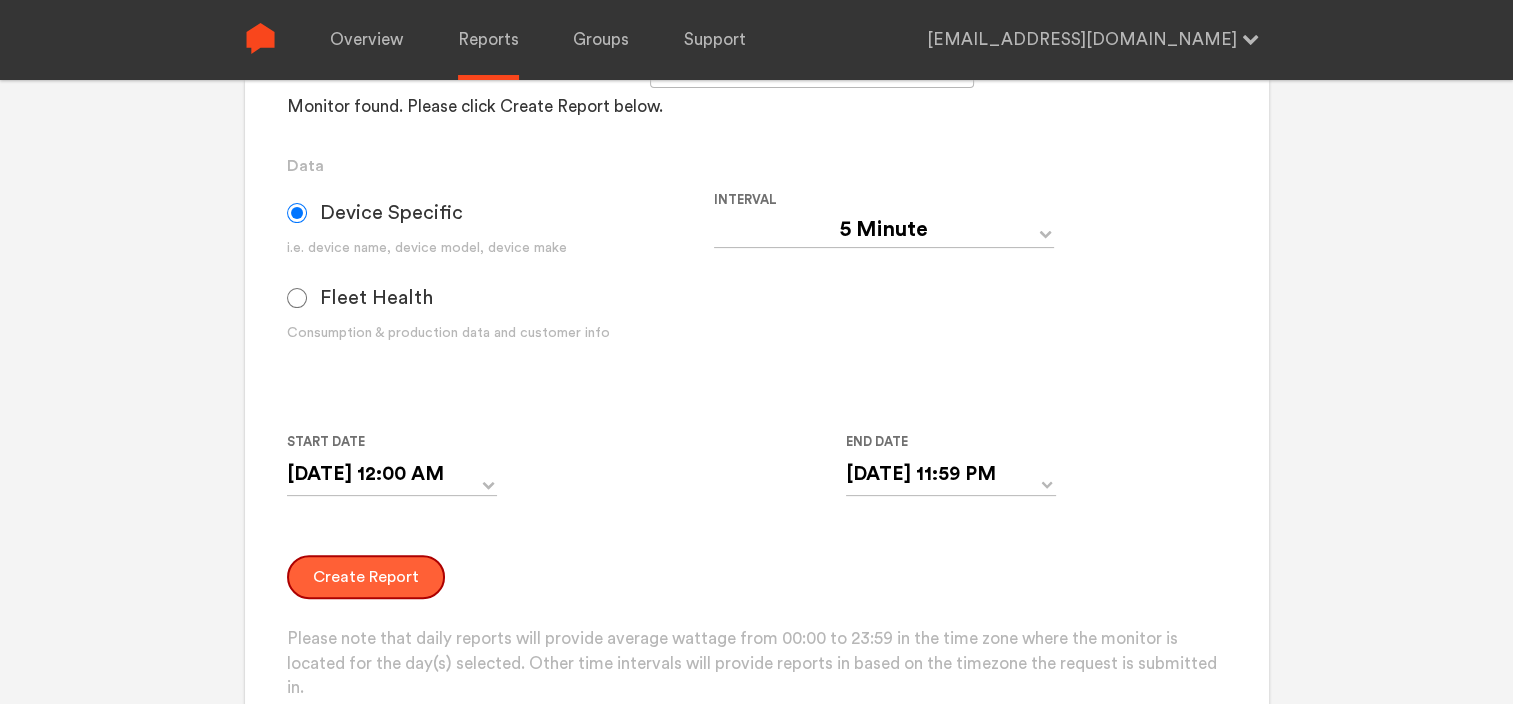 click on "Create Report" at bounding box center [366, 577] 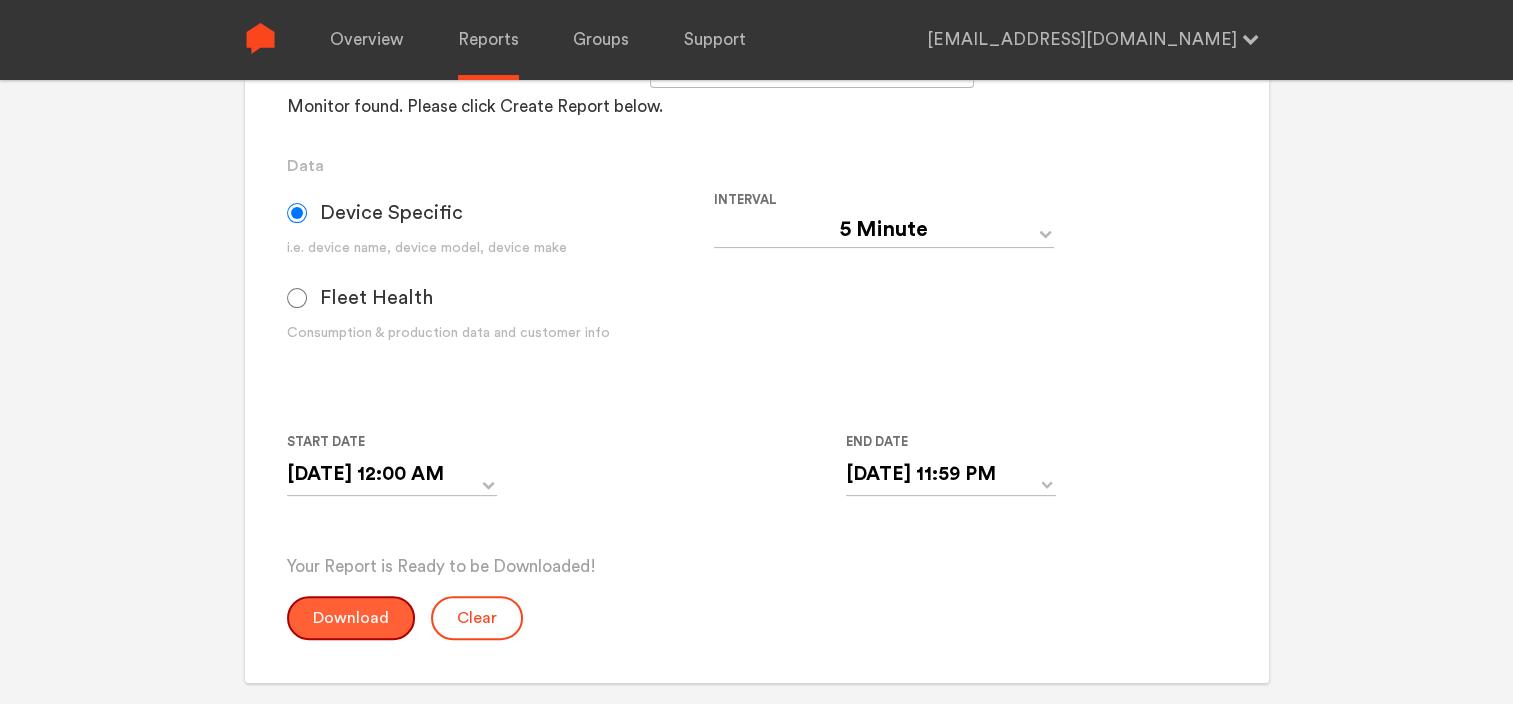 click on "Download" at bounding box center (351, 618) 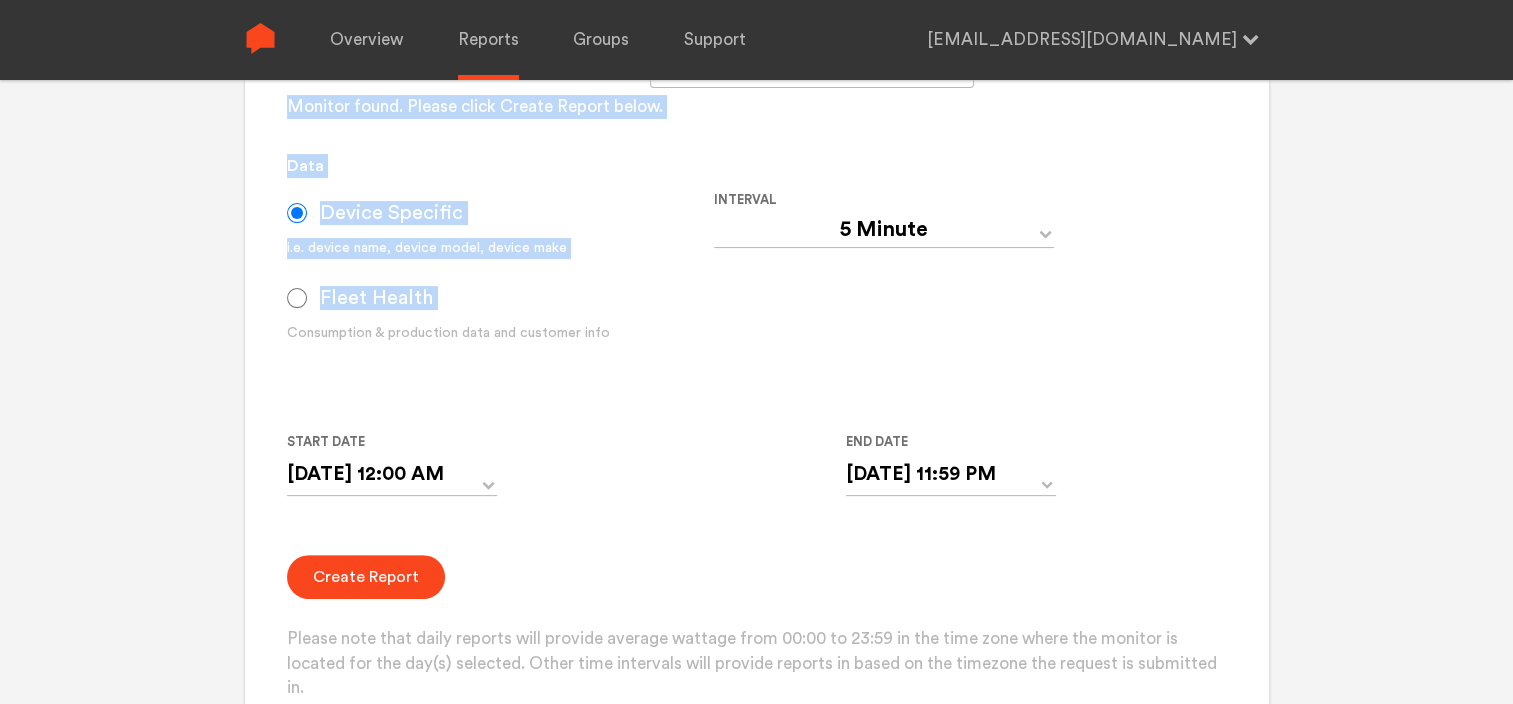click on "Overview Reports Groups Support [EMAIL_ADDRESS][DOMAIN_NAME]    Settings Log out  Your Report is Ready to be Downloaded!  Download Clear Generate Report Monitor and Device Reports Monitors Group Single Monitor Monitor Group Chugoku Electrical Instruments Default Group CHK Orange Box Pilot CHK Gray Box Group Monitor N243020280 For large monitor counts N243020280 Monitor found. Please click Create Report below. Data Device Specific i.e. device name, device model, device make Fleet Health Consumption & production data and customer info Interval Day Year Month Week Hour 30 Minute 15 Minute 5 Minute Minute Start Date [DATE] 12:00 AM ‹ [DATE] › Su Mo Tu We Th Fr Sa 25 26 27 28 29 30 31 1 2 3 4 5 6 7 8 9 10 11 12 13 14 15 16 17 18 19 20 21 22 23 24 25 26 27 28 29 30 1 2 3 4 5 12:00 AM End Date [DATE] 11:59 PM ‹ [DATE] › Su Mo Tu We Th Fr Sa 25 26 27 28 29 30 31 1 2 3 4 5 6 7 8 9 10 11 12 13 14 15 16 17 18 19 20 21 22 23 24 25 26 27 28 29 30 1 2 3 4 5 11:59 PM Create Report Activity Reports" at bounding box center [756, -148] 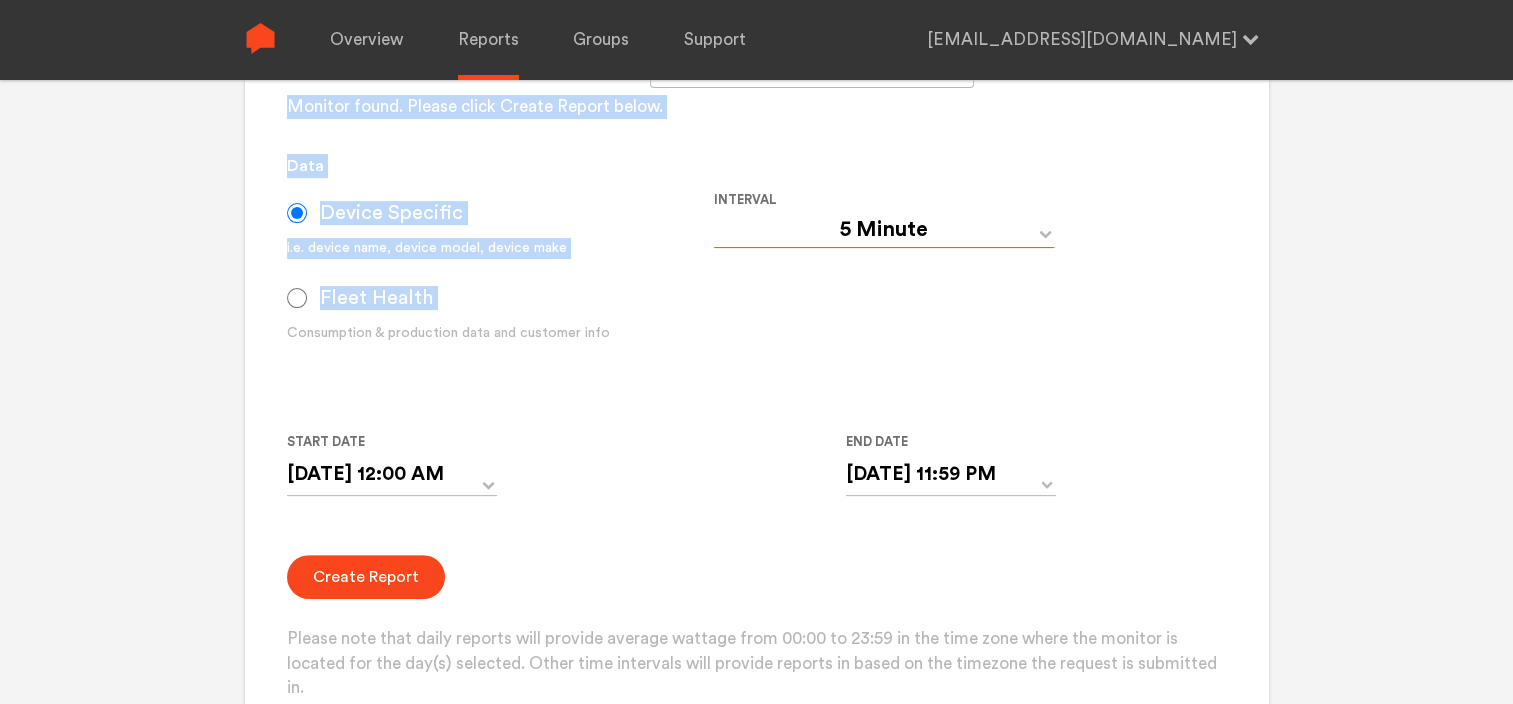 click on "Day Year Month Week Hour 30 Minute 15 Minute 5 Minute Minute" at bounding box center (884, 230) 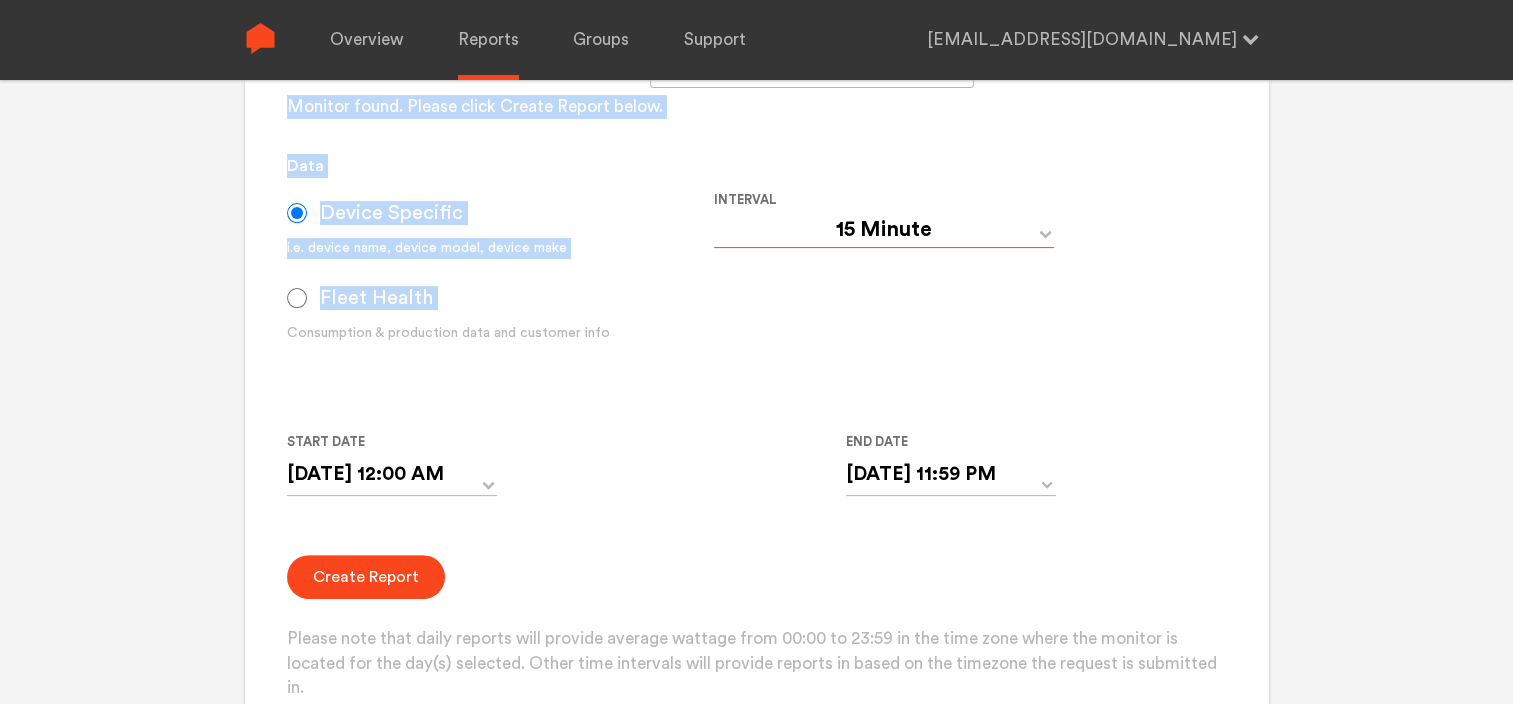 click on "Day Year Month Week Hour 30 Minute 15 Minute 5 Minute Minute" at bounding box center (884, 230) 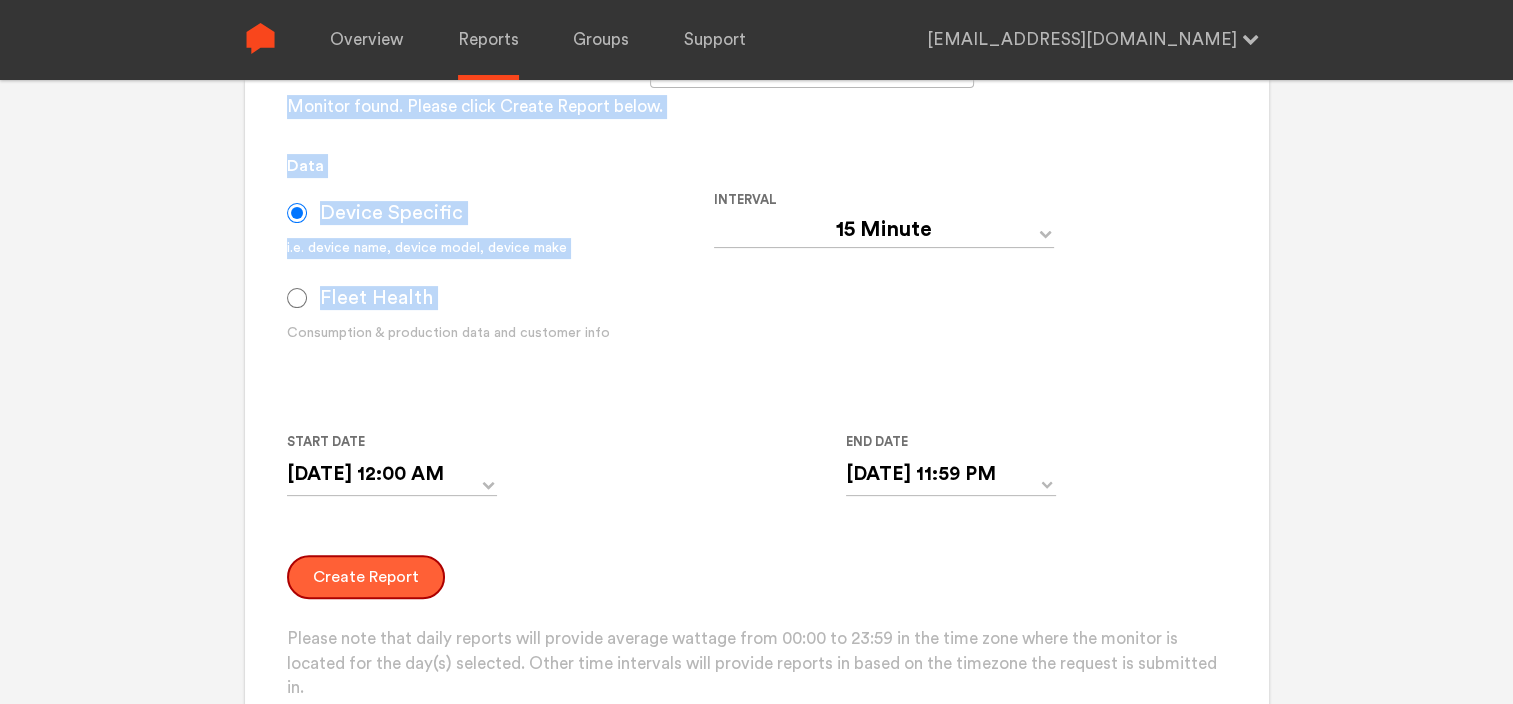 click on "Create Report" at bounding box center [366, 577] 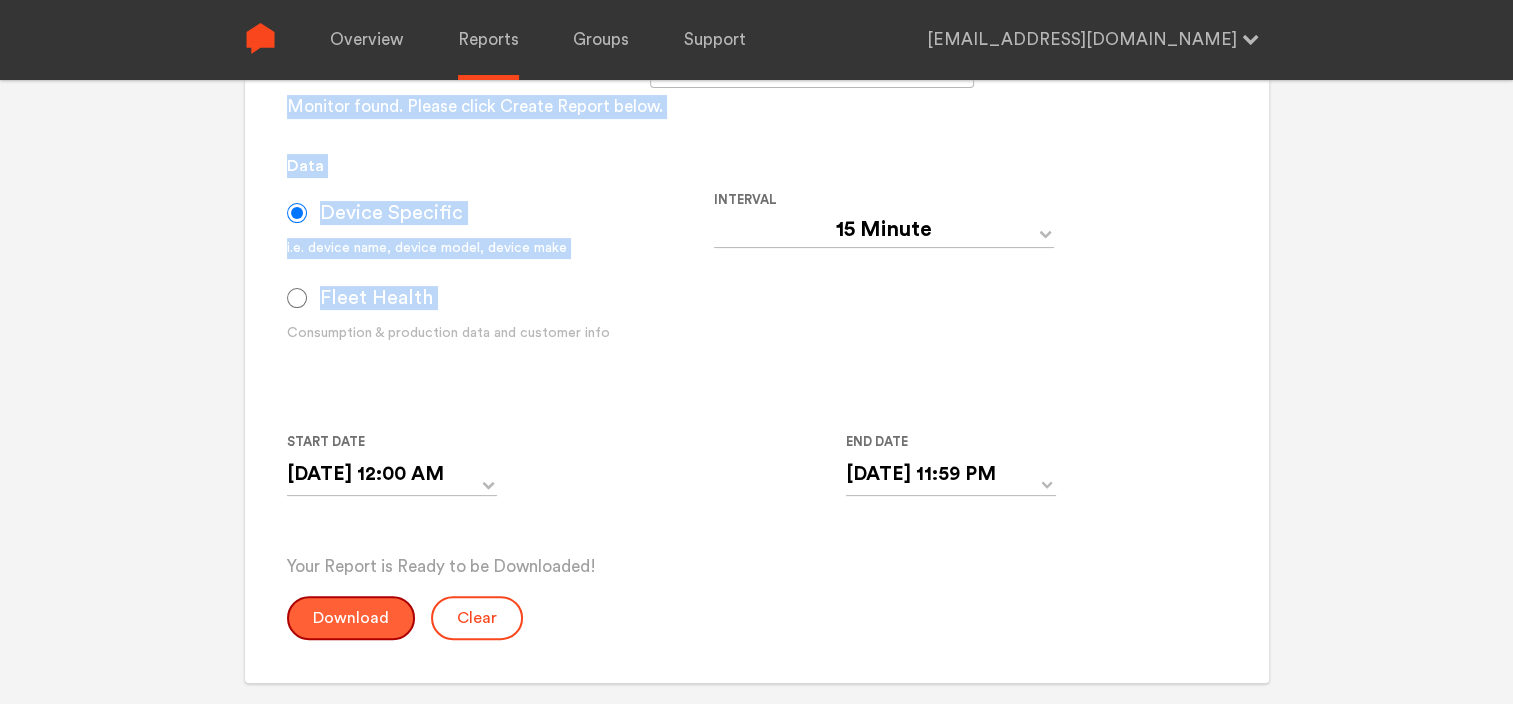 click on "Download" at bounding box center [351, 618] 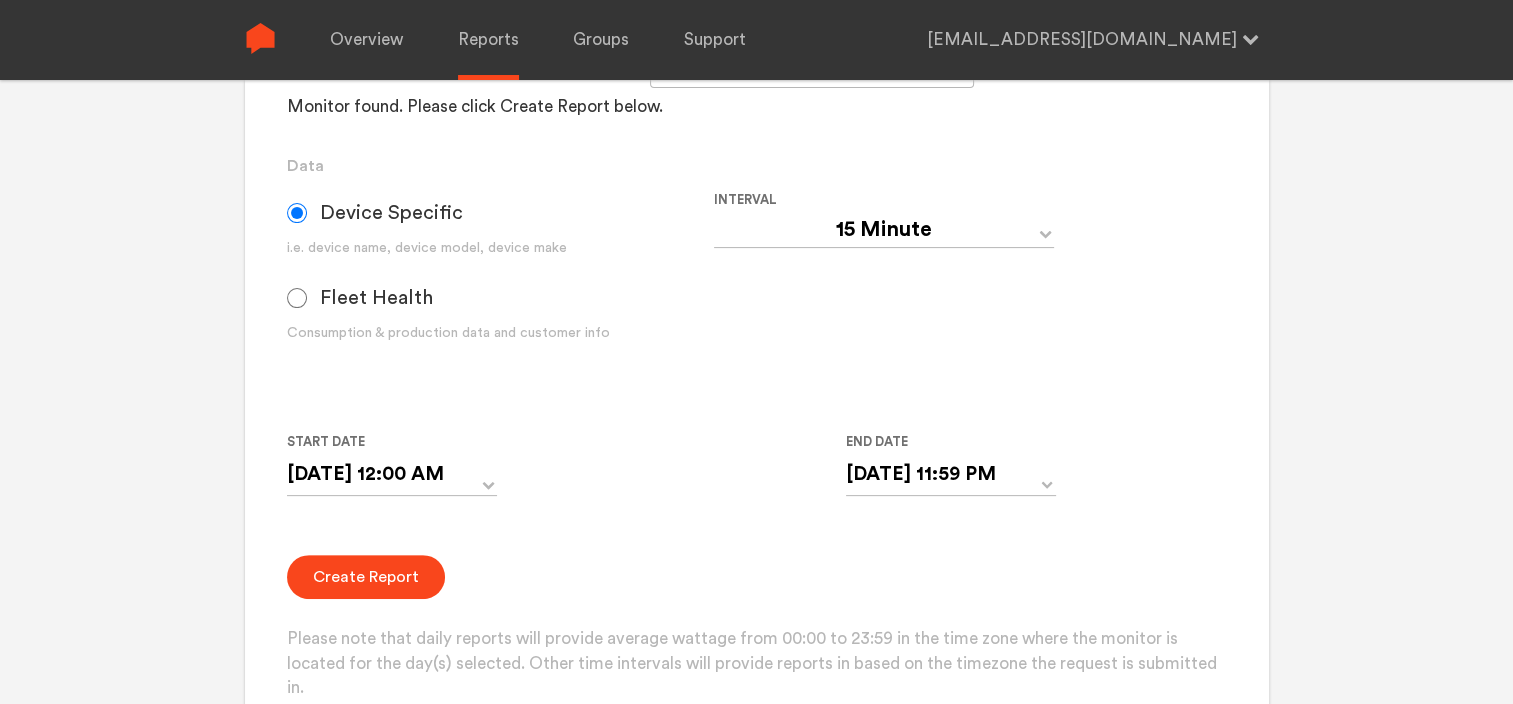 drag, startPoint x: 152, startPoint y: 321, endPoint x: 197, endPoint y: 334, distance: 46.840153 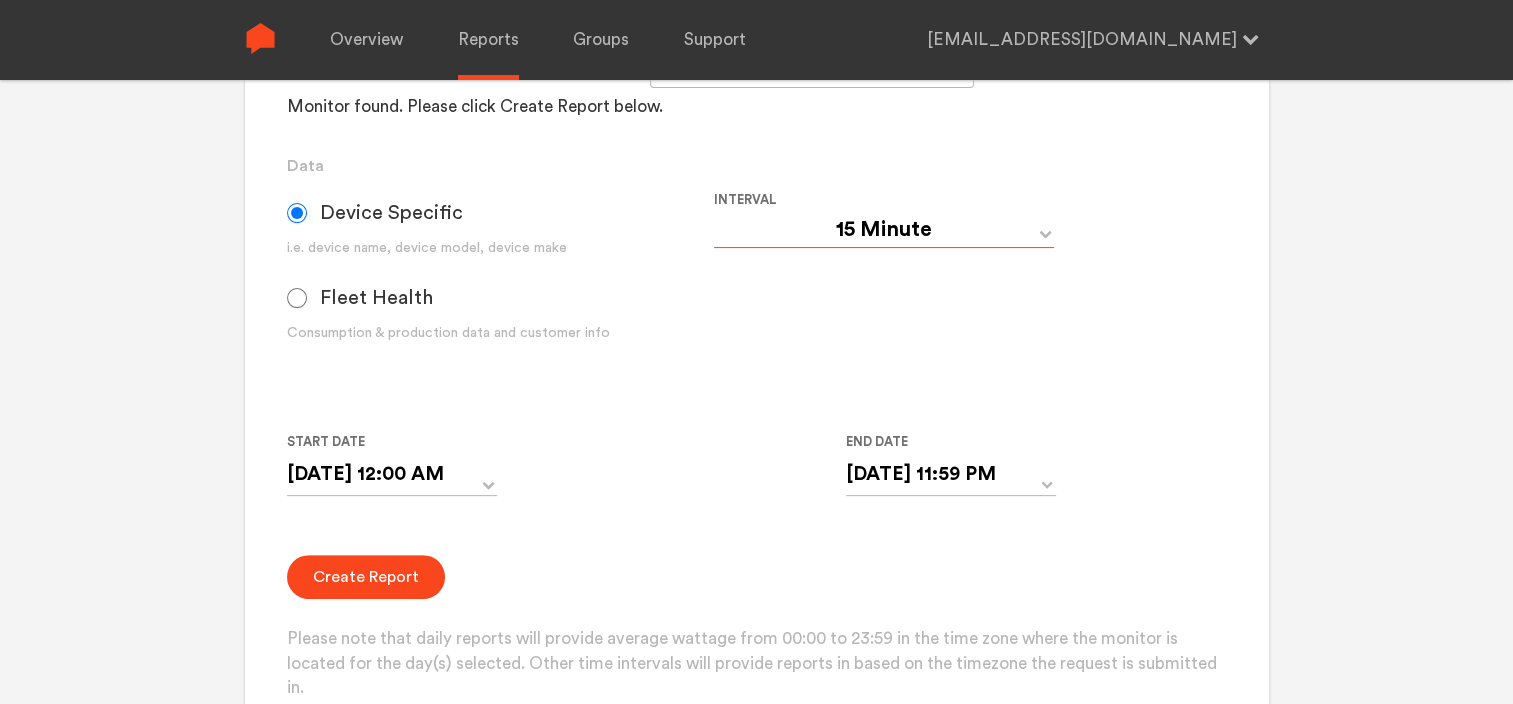 click on "Day Year Month Week Hour 30 Minute 15 Minute 5 Minute Minute" at bounding box center [884, 230] 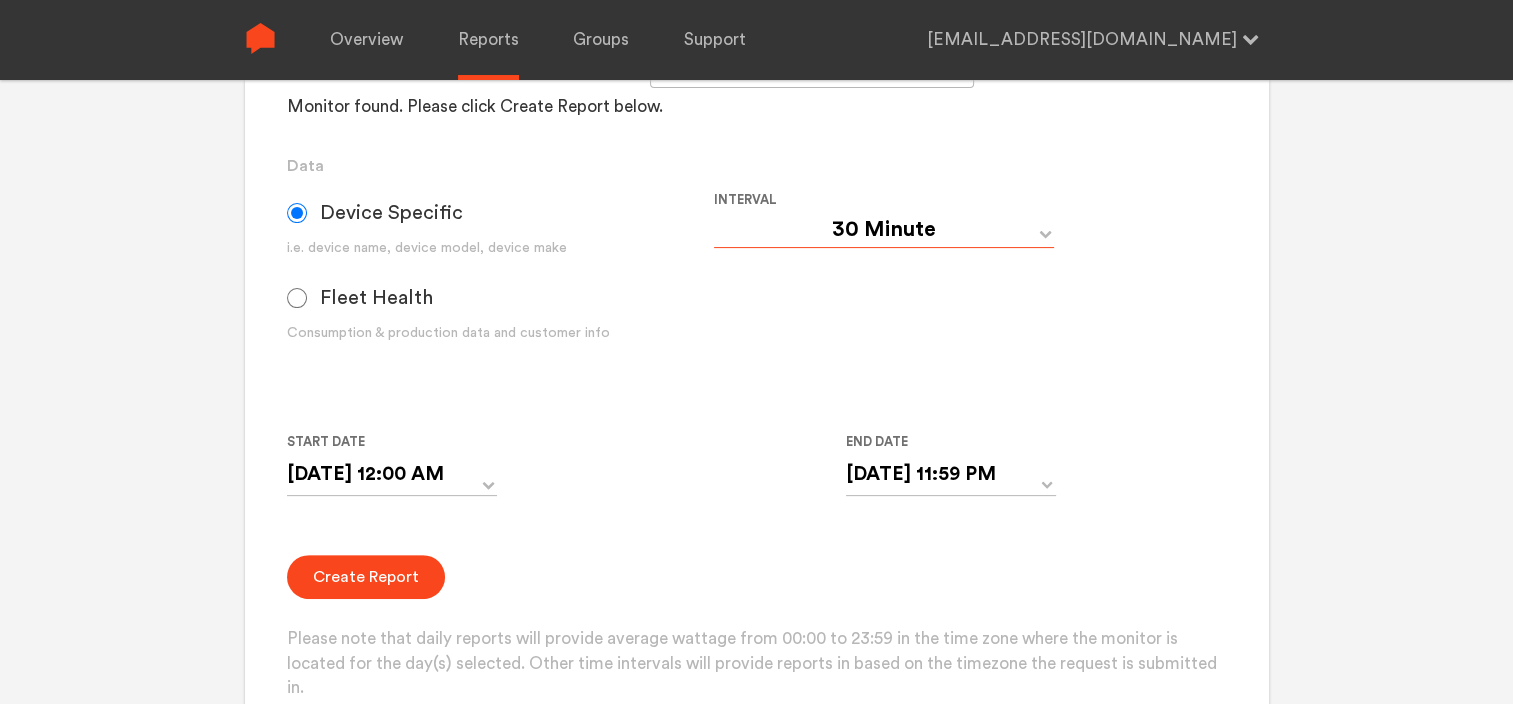 click on "Day Year Month Week Hour 30 Minute 15 Minute 5 Minute Minute" at bounding box center [884, 230] 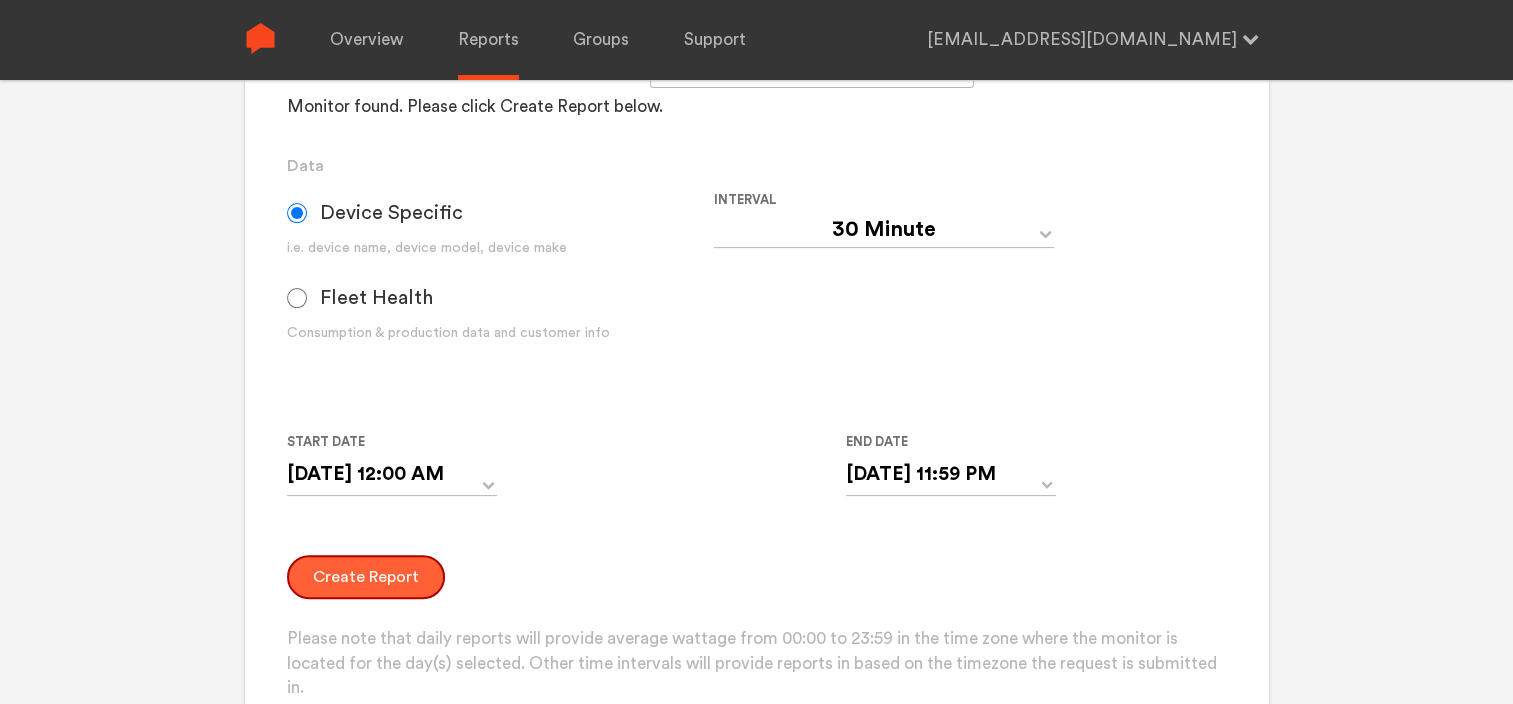 click on "Create Report" at bounding box center [366, 577] 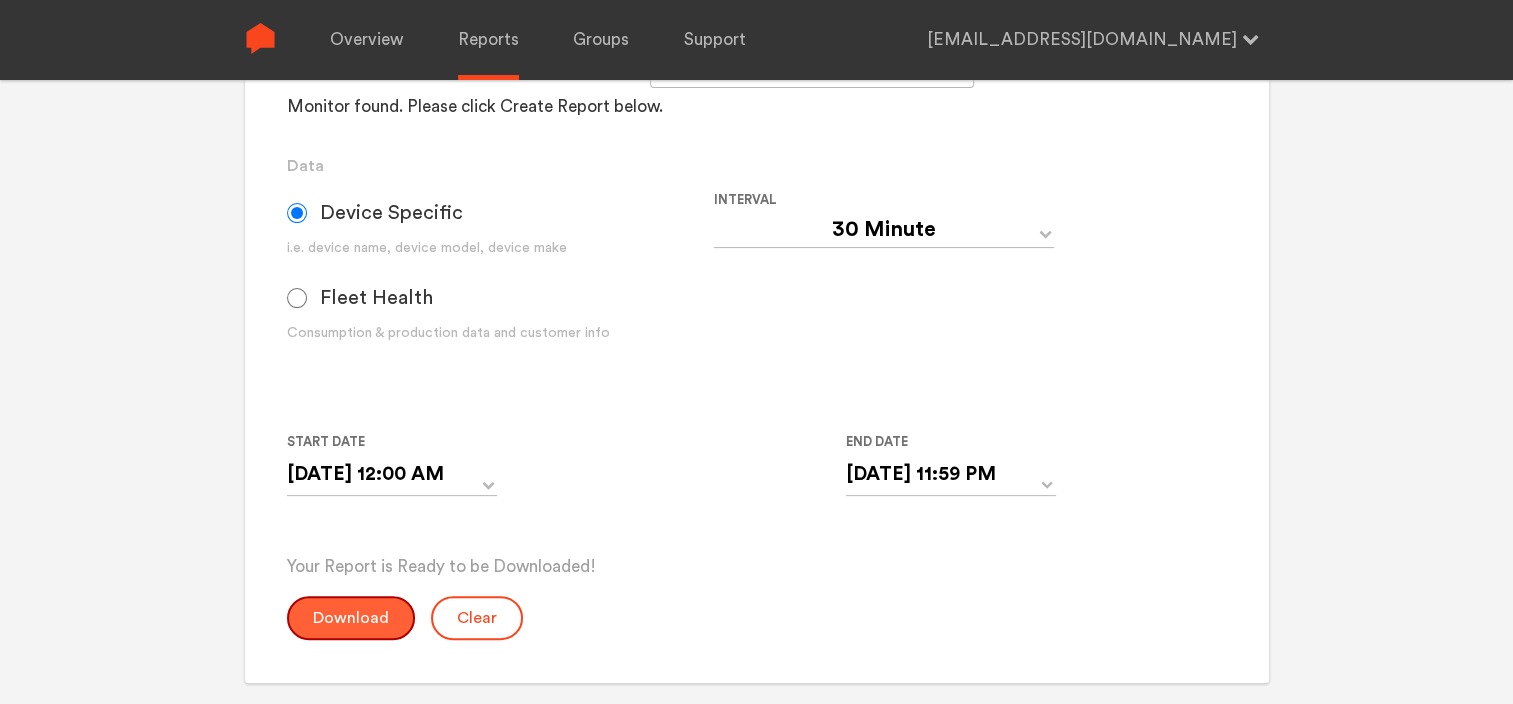 click on "Download" at bounding box center [351, 618] 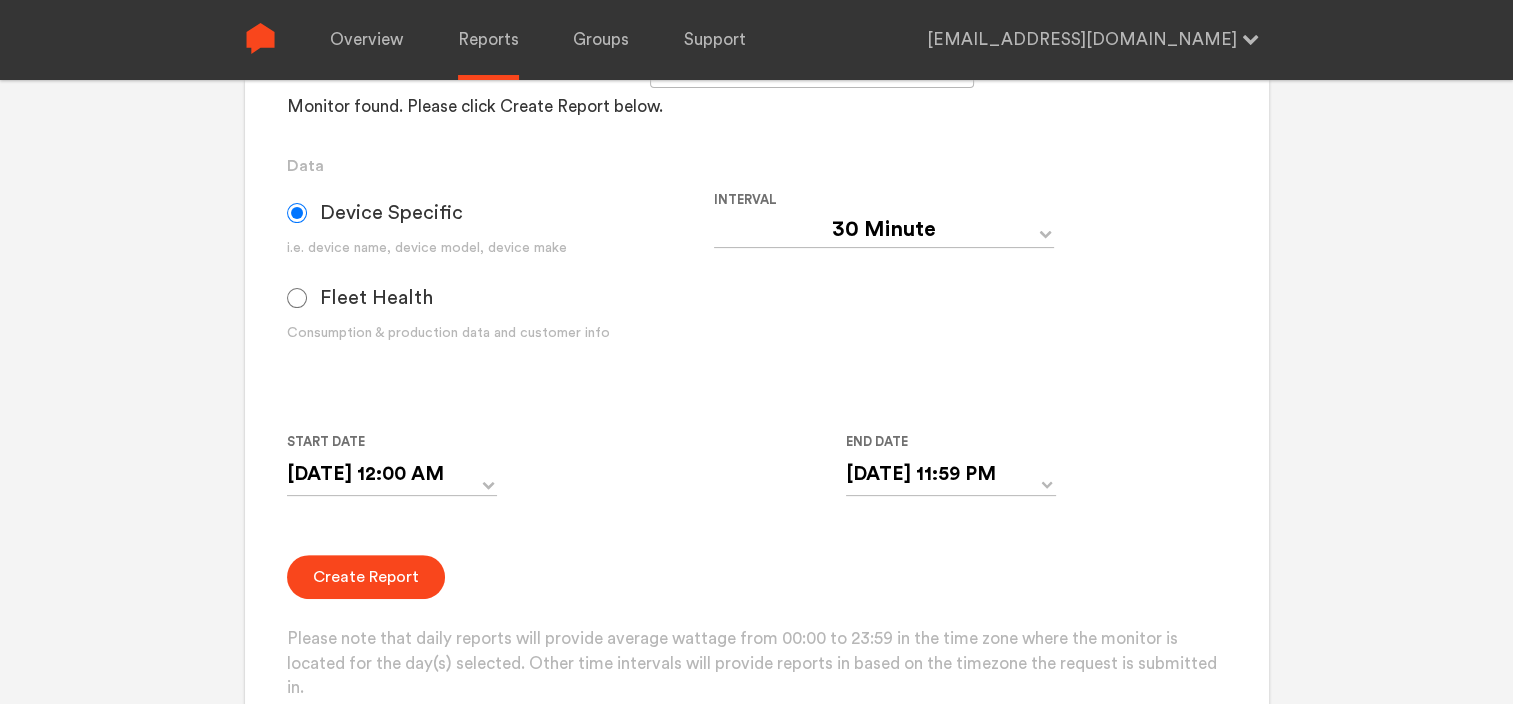 click on "Your Report is Ready to be Downloaded!  Download Clear Generate Report Monitor and Device Reports Monitors Group Single Monitor Monitor Group Chugoku Electrical Instruments Default Group CHK Orange Box Pilot CHK Gray Box Group Monitor N243020280 For large monitor counts N243020280 Monitor found. Please click Create Report below. Data Device Specific i.e. device name, device model, device make Fleet Health Consumption & production data and customer info Interval Day Year Month Week Hour 30 Minute 15 Minute 5 Minute Minute Start Date [DATE] 12:00 AM ‹ [DATE] › Su Mo Tu We Th Fr Sa 25 26 27 28 29 30 31 1 2 3 4 5 6 7 8 9 10 11 12 13 14 15 16 17 18 19 20 21 22 23 24 25 26 27 28 29 30 1 2 3 4 5 12:00 AM End Date [DATE] 11:59 PM ‹ [DATE] › Su Mo Tu We Th Fr Sa 25 26 27 28 29 30 31 1 2 3 4 5 6 7 8 9 10 11 12 13 14 15 16 17 18 19 20 21 22 23 24 25 26 27 28 29 30 1 2 3 4 5 11:59 PM Create Report Activity Reports Monitors Group Single Monitor Monitor Group CHK Orange Box Pilot CHK Gray Box Group 2" at bounding box center (756, -68) 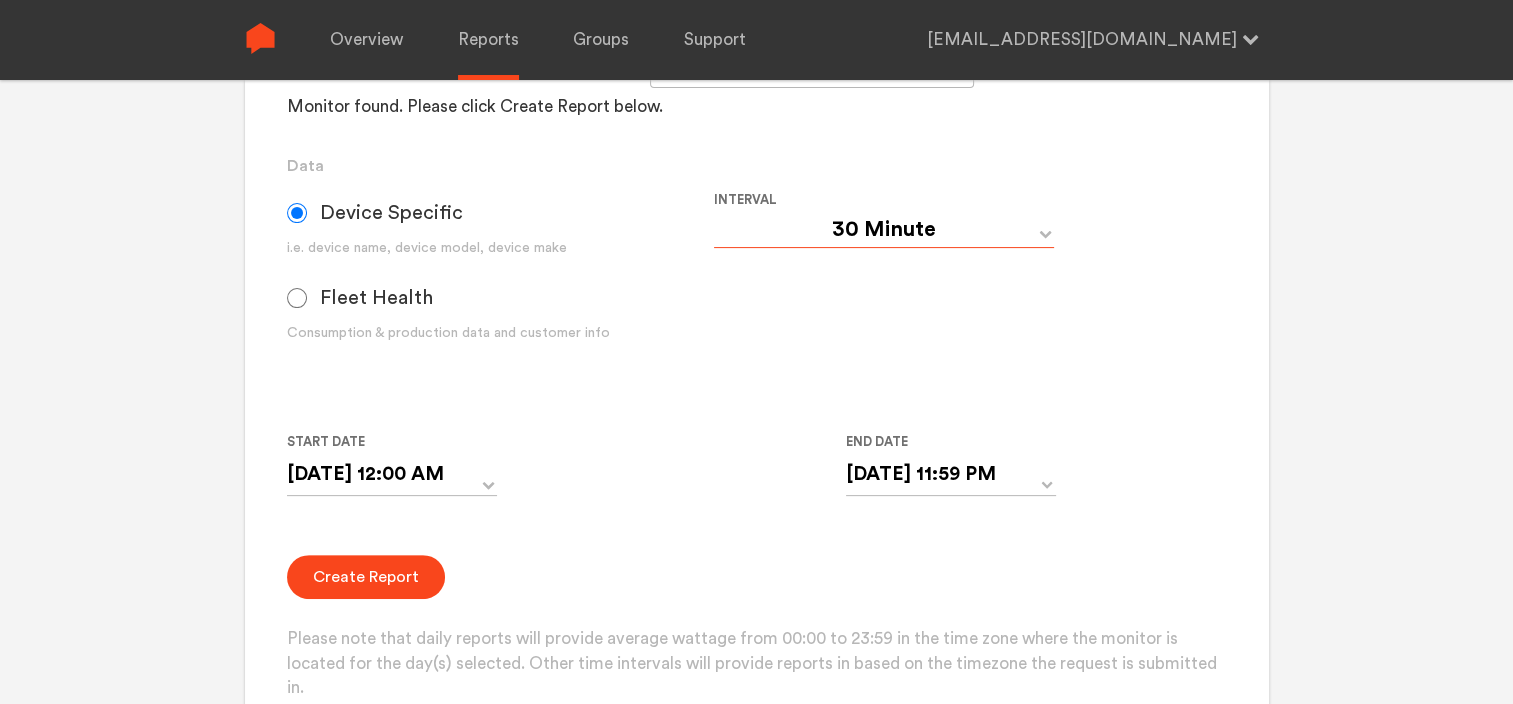 drag, startPoint x: 884, startPoint y: 225, endPoint x: 890, endPoint y: 235, distance: 11.661903 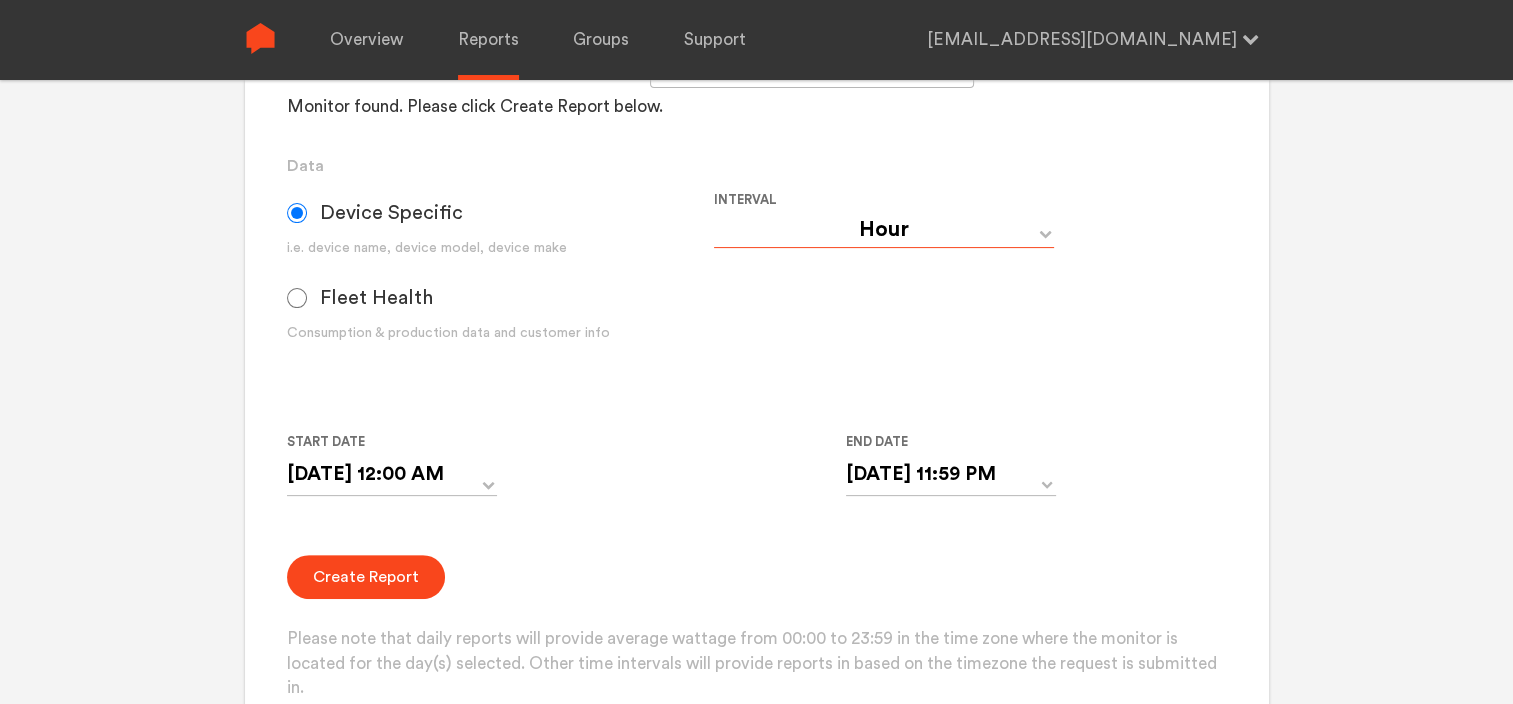 click on "Day Year Month Week Hour 30 Minute 15 Minute 5 Minute Minute" at bounding box center [884, 230] 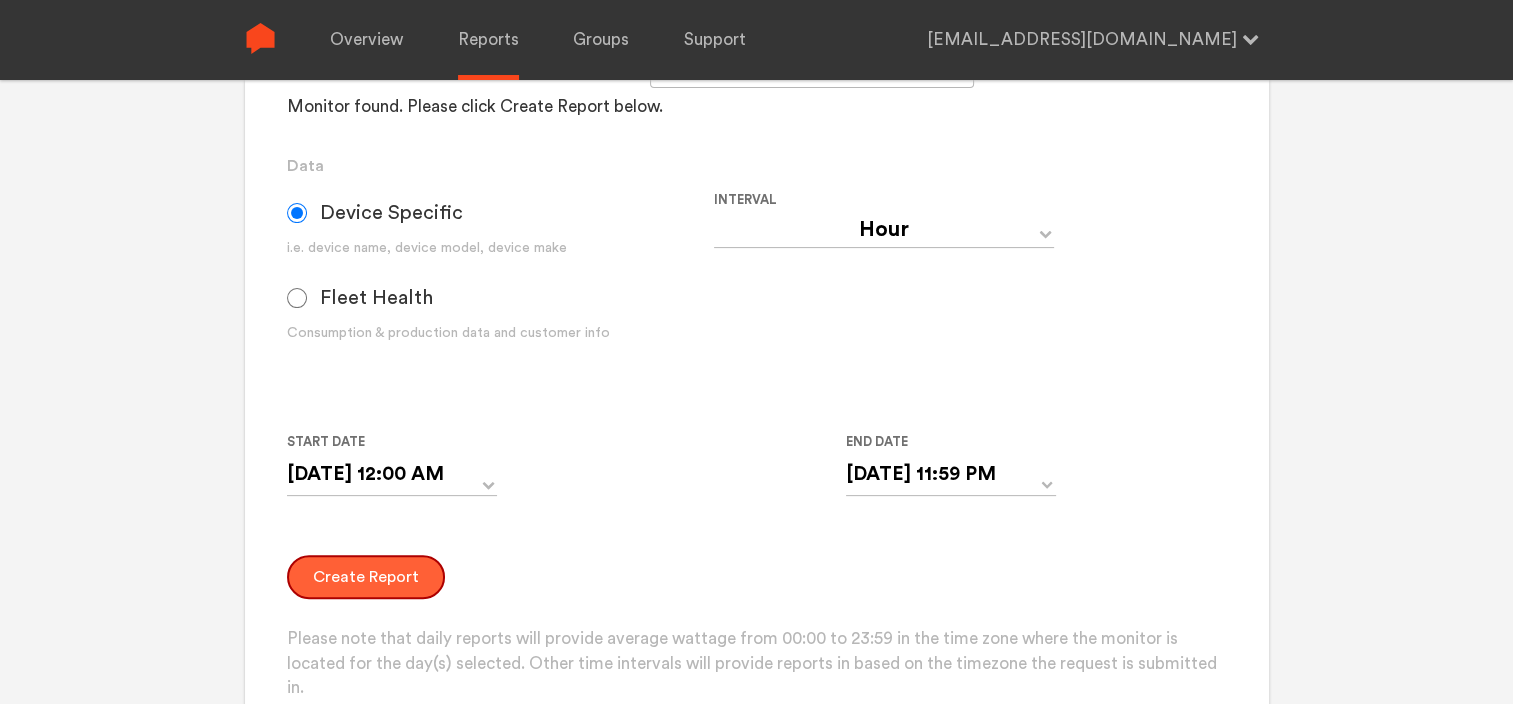 click on "Create Report" at bounding box center [366, 577] 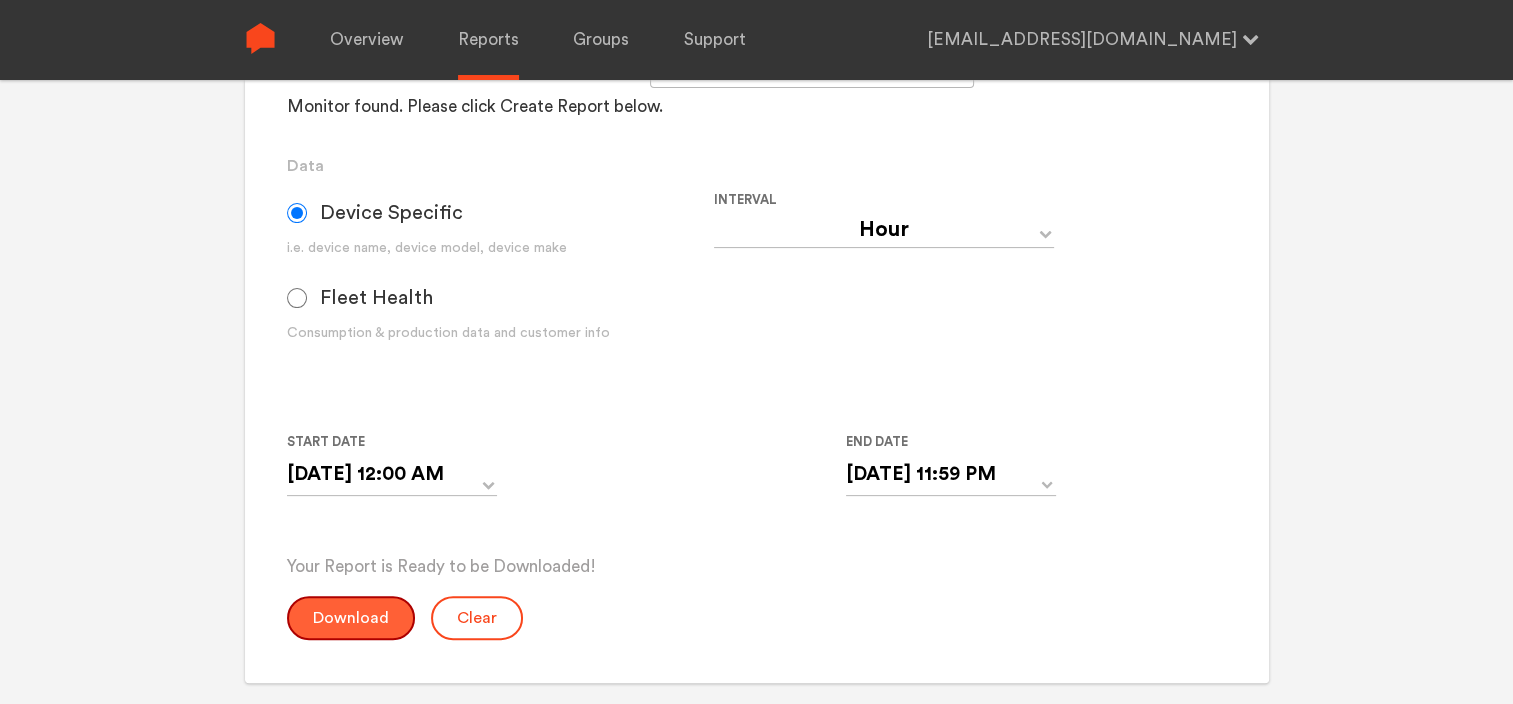 click on "Download" at bounding box center (351, 618) 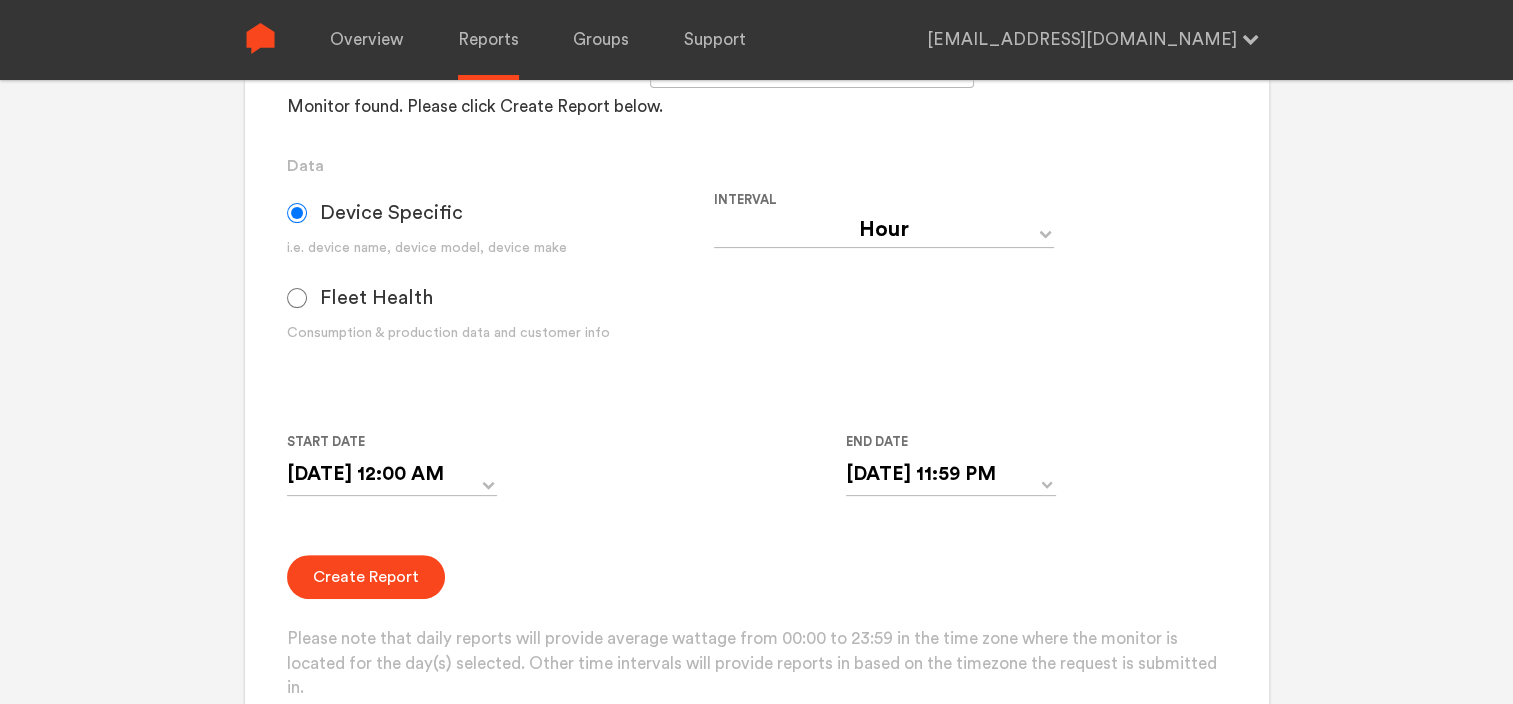 click on "Your Report is Ready to be Downloaded!  Download Clear Generate Report Monitor and Device Reports Monitors Group Single Monitor Monitor Group Chugoku Electrical Instruments Default Group CHK Orange Box Pilot CHK Gray Box Group Monitor N243020280 For large monitor counts N243020280 Monitor found. Please click Create Report below. Data Device Specific i.e. device name, device model, device make Fleet Health Consumption & production data and customer info Interval Day Year Month Week Hour 30 Minute 15 Minute 5 Minute Minute Start Date [DATE] 12:00 AM ‹ [DATE] › Su Mo Tu We Th Fr Sa 25 26 27 28 29 30 31 1 2 3 4 5 6 7 8 9 10 11 12 13 14 15 16 17 18 19 20 21 22 23 24 25 26 27 28 29 30 1 2 3 4 5 12:00 AM End Date [DATE] 11:59 PM ‹ [DATE] › Su Mo Tu We Th Fr Sa 25 26 27 28 29 30 31 1 2 3 4 5 6 7 8 9 10 11 12 13 14 15 16 17 18 19 20 21 22 23 24 25 26 27 28 29 30 1 2 3 4 5 11:59 PM Create Report Activity Reports Monitors Group Single Monitor Monitor Group CHK Orange Box Pilot CHK Gray Box Group 2" at bounding box center (756, -68) 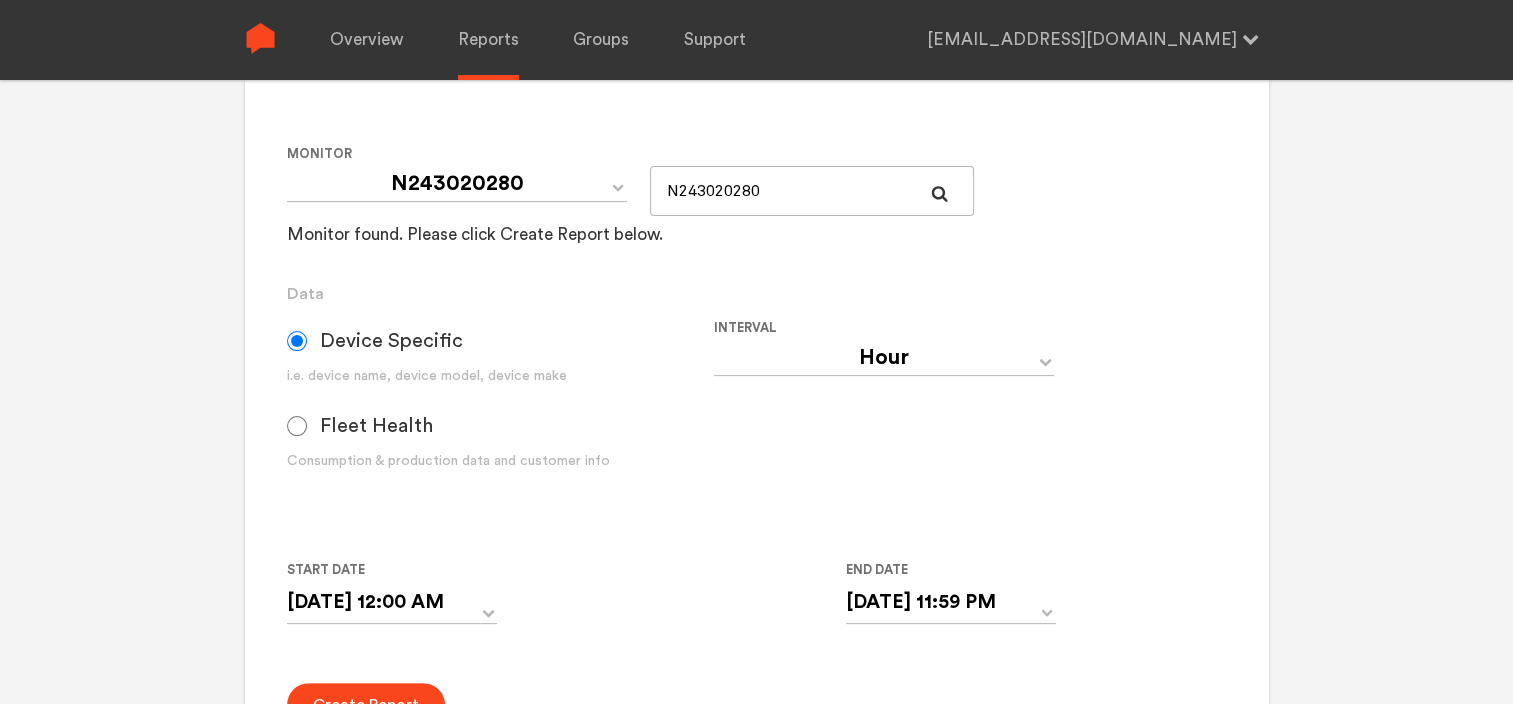 scroll, scrollTop: 326, scrollLeft: 0, axis: vertical 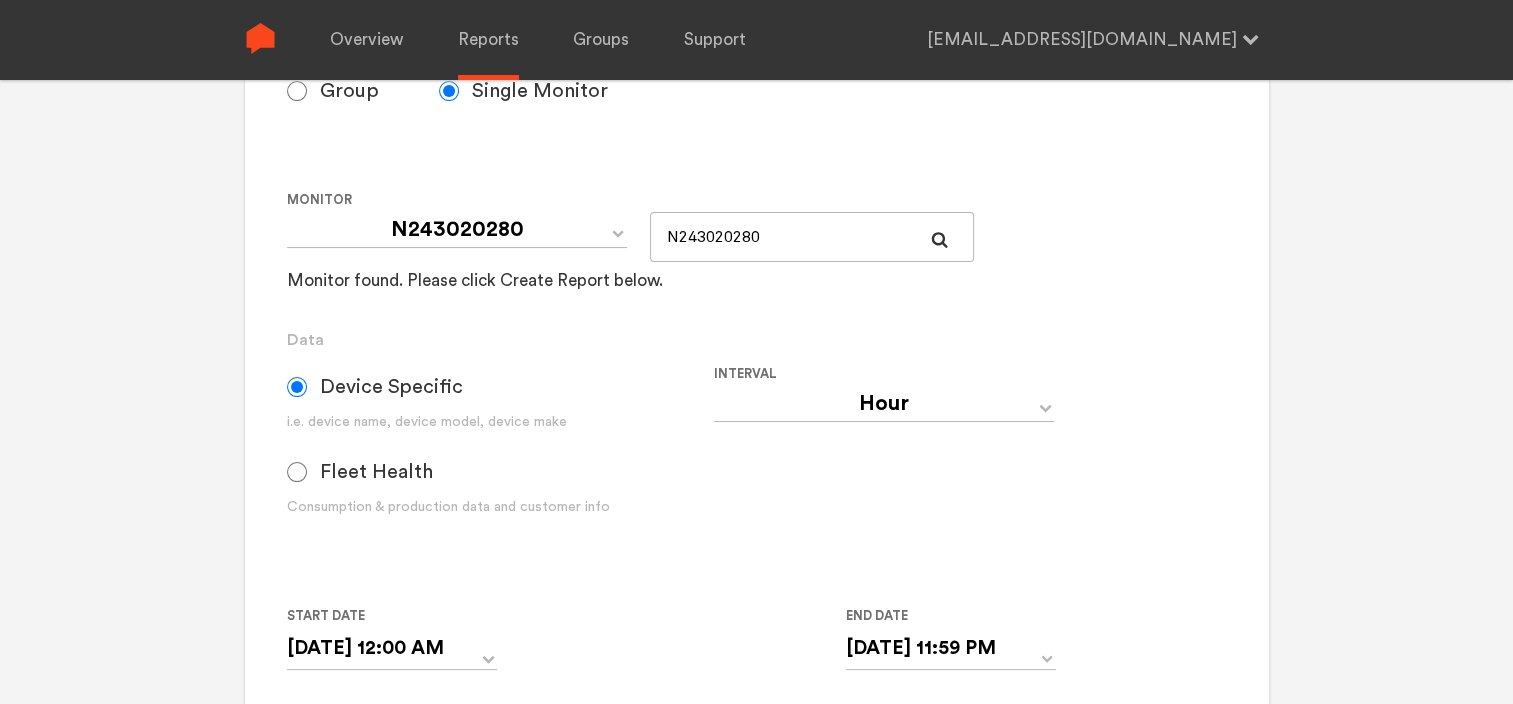 click on "Overview Reports Groups Support [EMAIL_ADDRESS][DOMAIN_NAME]    Settings Log out  Your Report is Ready to be Downloaded!  Download Clear Generate Report Monitor and Device Reports Monitors Group Single Monitor Monitor Group Chugoku Electrical Instruments Default Group CHK Orange Box Pilot CHK Gray Box Group Monitor N243020280 For large monitor counts N243020280 Monitor found. Please click Create Report below. Data Device Specific i.e. device name, device model, device make Fleet Health Consumption & production data and customer info Interval Day Year Month Week Hour 30 Minute 15 Minute 5 Minute Minute Start Date [DATE] 12:00 AM ‹ [DATE] › Su Mo Tu We Th Fr Sa 25 26 27 28 29 30 31 1 2 3 4 5 6 7 8 9 10 11 12 13 14 15 16 17 18 19 20 21 22 23 24 25 26 27 28 29 30 1 2 3 4 5 12:00 AM End Date [DATE] 11:59 PM ‹ [DATE] › Su Mo Tu We Th Fr Sa 25 26 27 28 29 30 31 1 2 3 4 5 6 7 8 9 10 11 12 13 14 15 16 17 18 19 20 21 22 23 24 25 26 27 28 29 30 1 2 3 4 5 11:59 PM Create Report Activity Reports" at bounding box center (756, 26) 